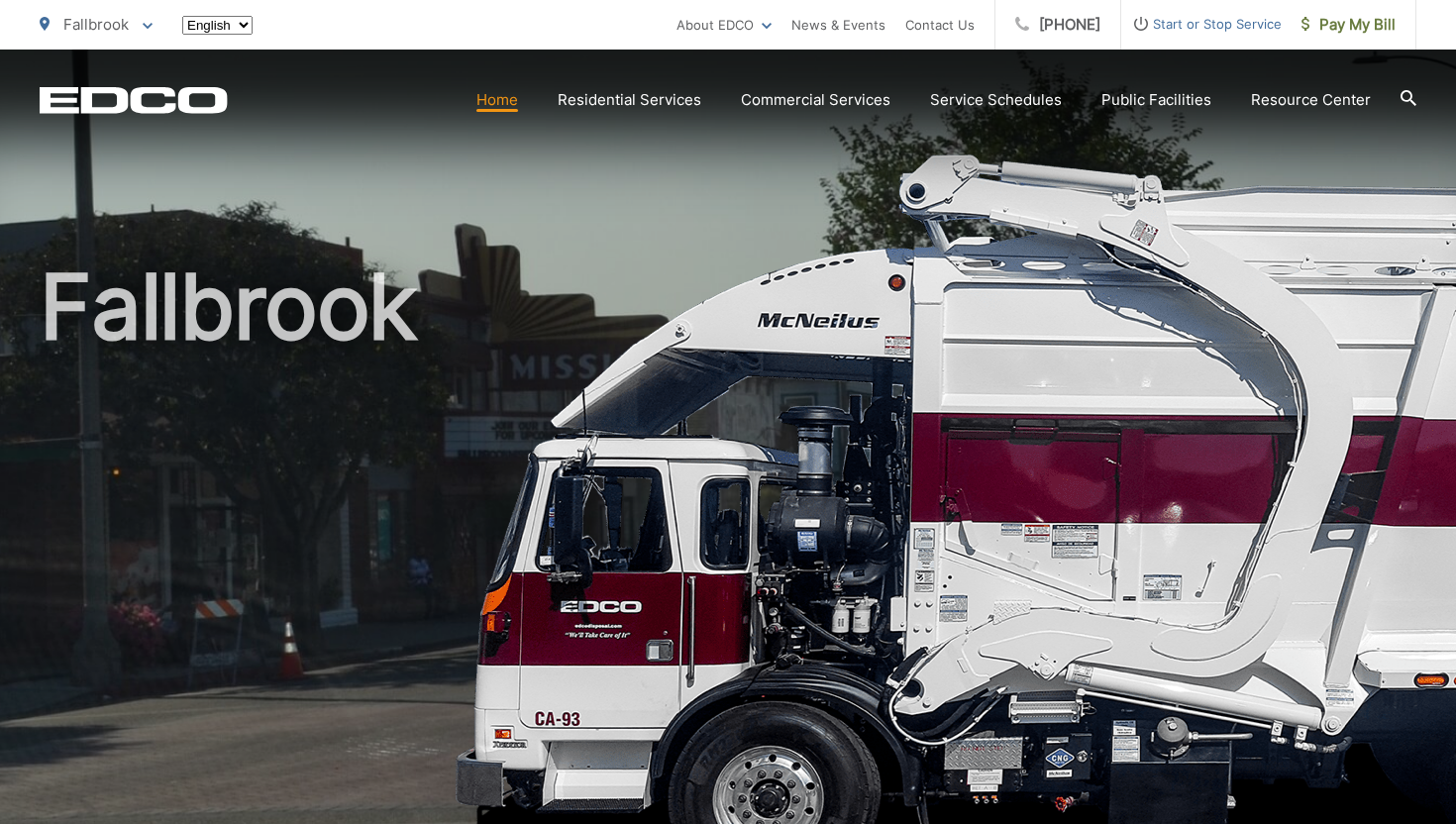 scroll, scrollTop: 0, scrollLeft: 0, axis: both 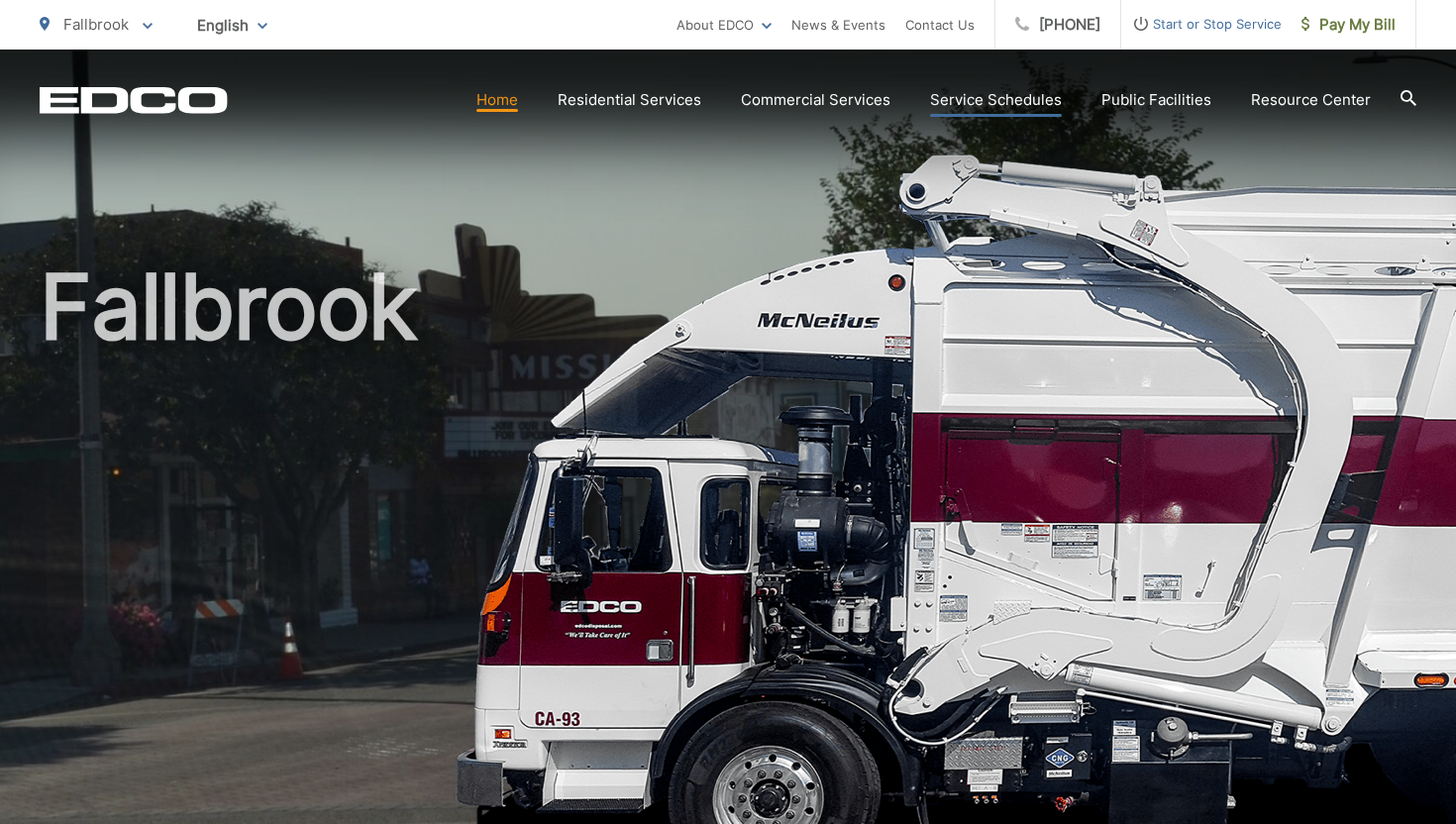 click on "Service Schedules" at bounding box center (995, 100) 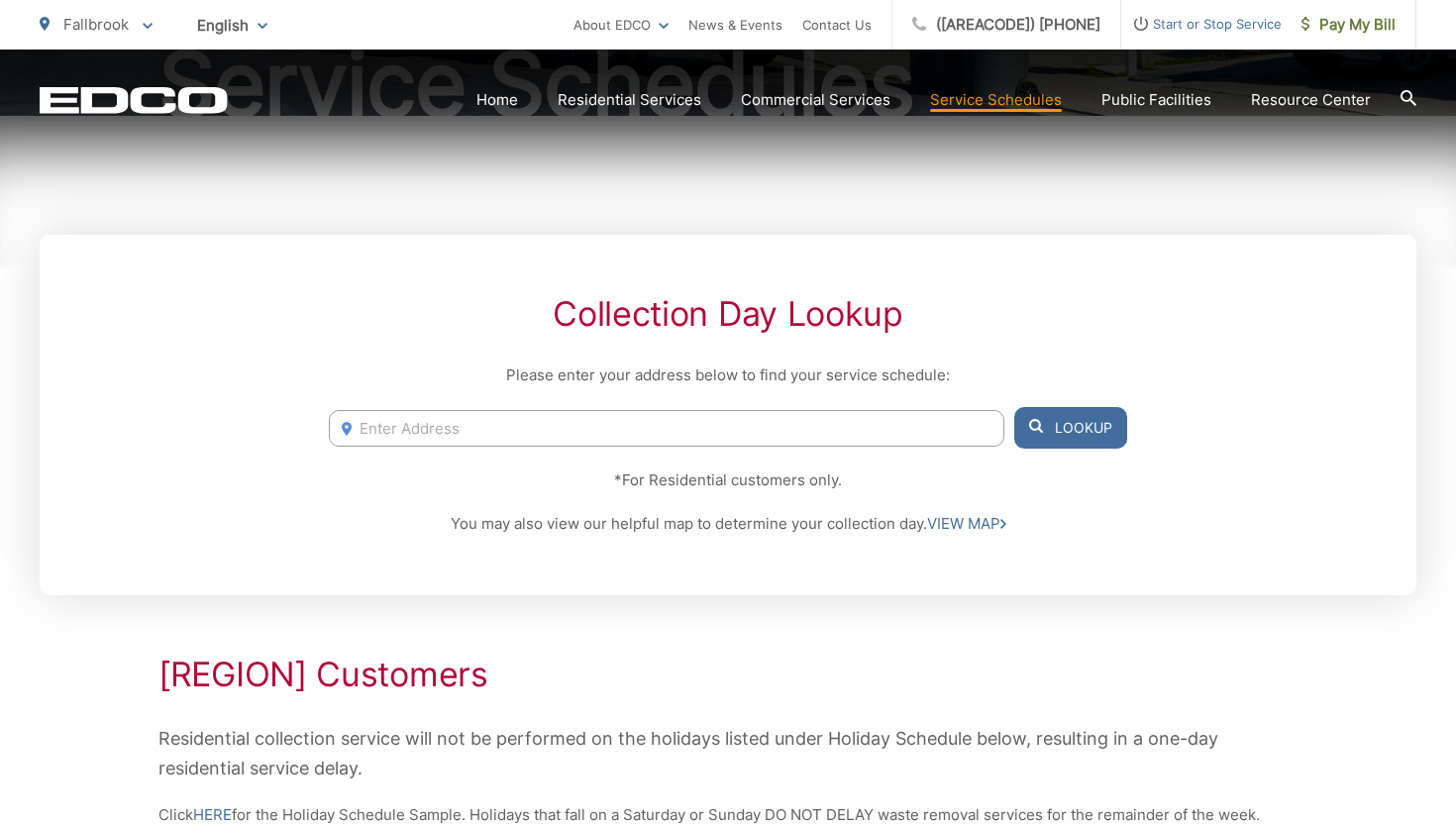 scroll, scrollTop: 314, scrollLeft: 0, axis: vertical 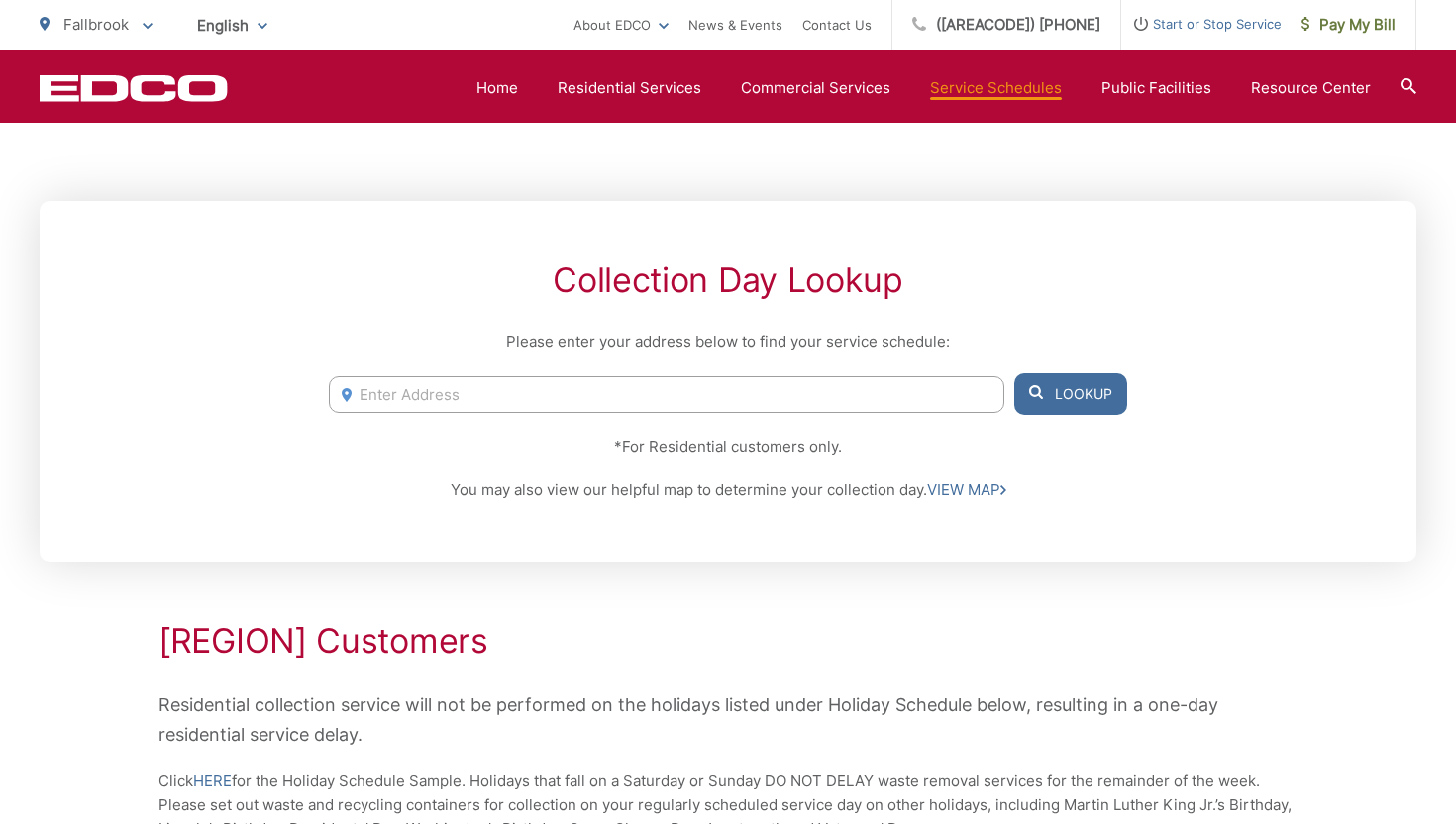 click on "1791 York View Cir, Vista, CA, 92084 1785 York View Cir, Vista, CA, 92084 1784 York View Cir, Vista, CA, 92084 1778 York View Cir, Vista, CA, 92084 1777 York View Cir, Vista, CA, 92084
Lookup" at bounding box center [728, 394] 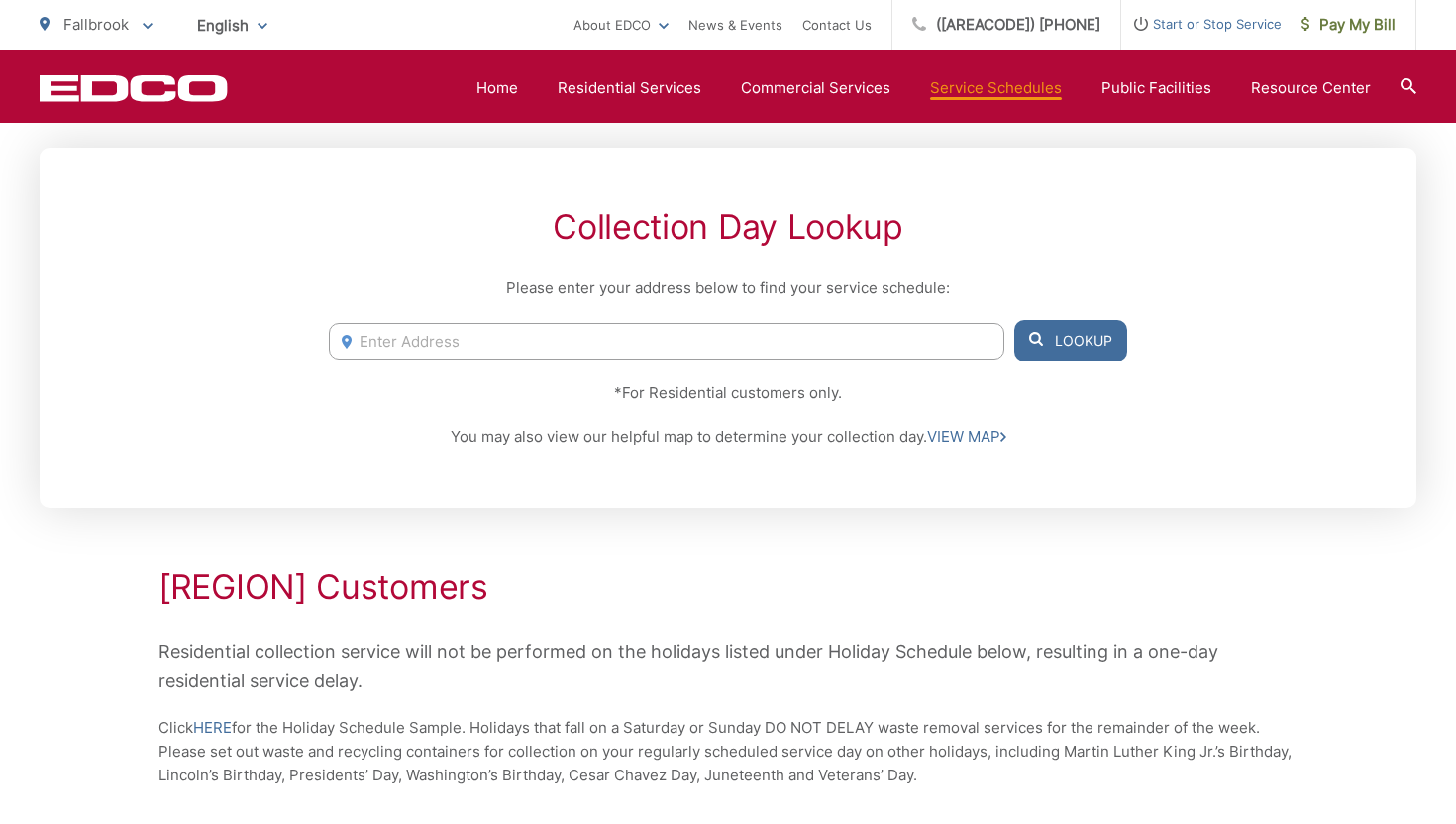 scroll, scrollTop: 151, scrollLeft: 0, axis: vertical 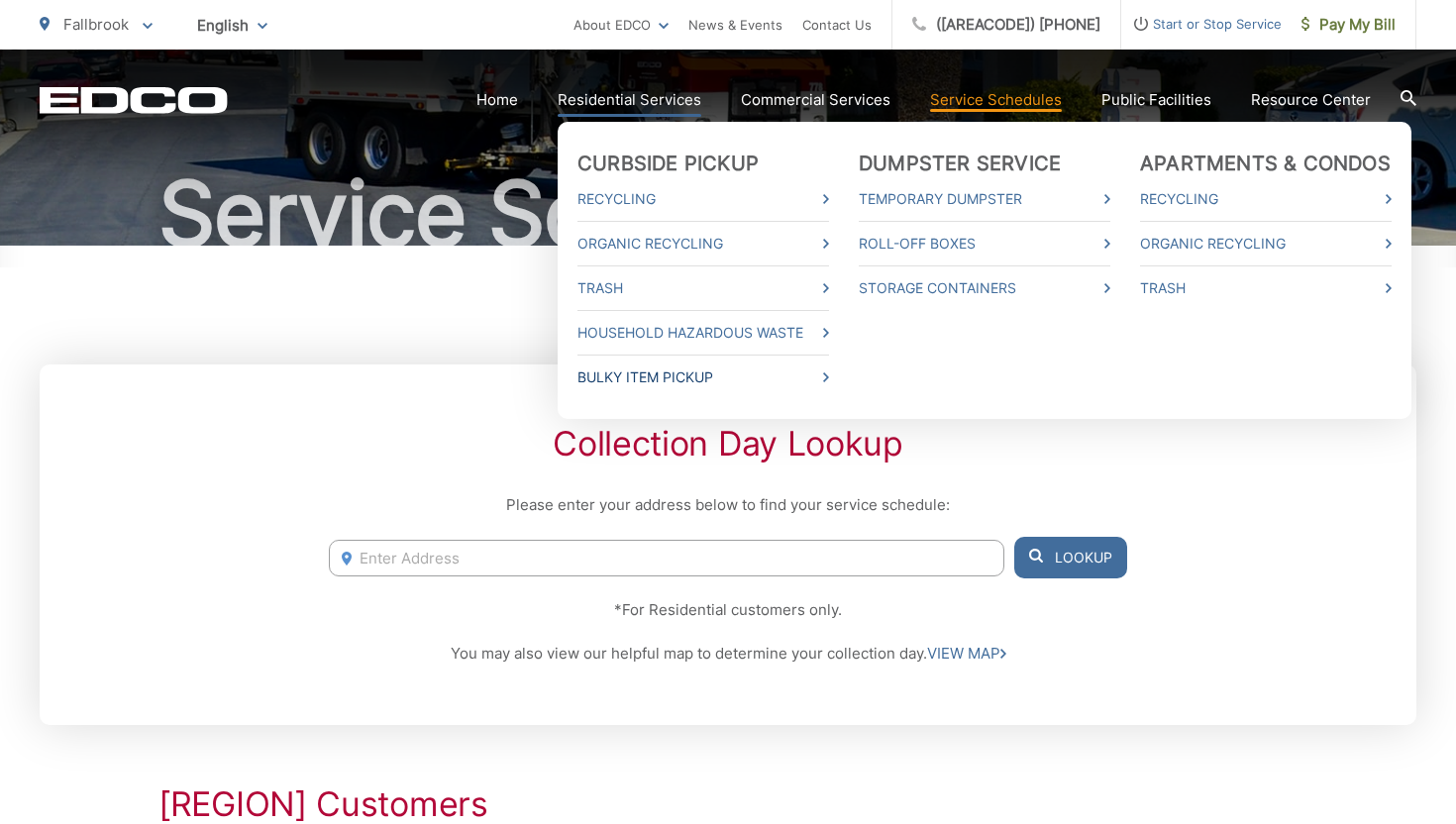 click on "Bulky Item Pickup" at bounding box center [703, 377] 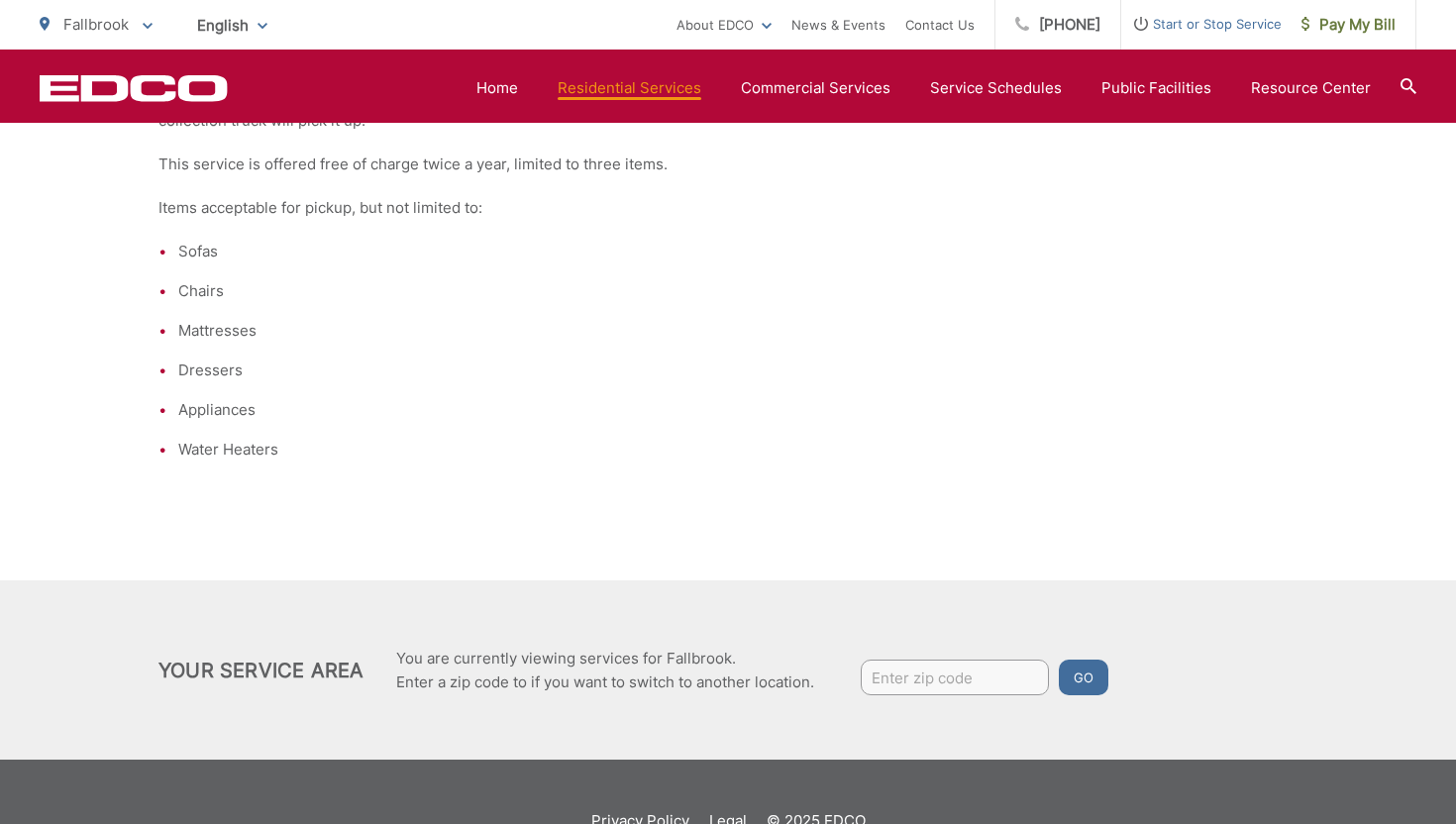 scroll, scrollTop: 581, scrollLeft: 0, axis: vertical 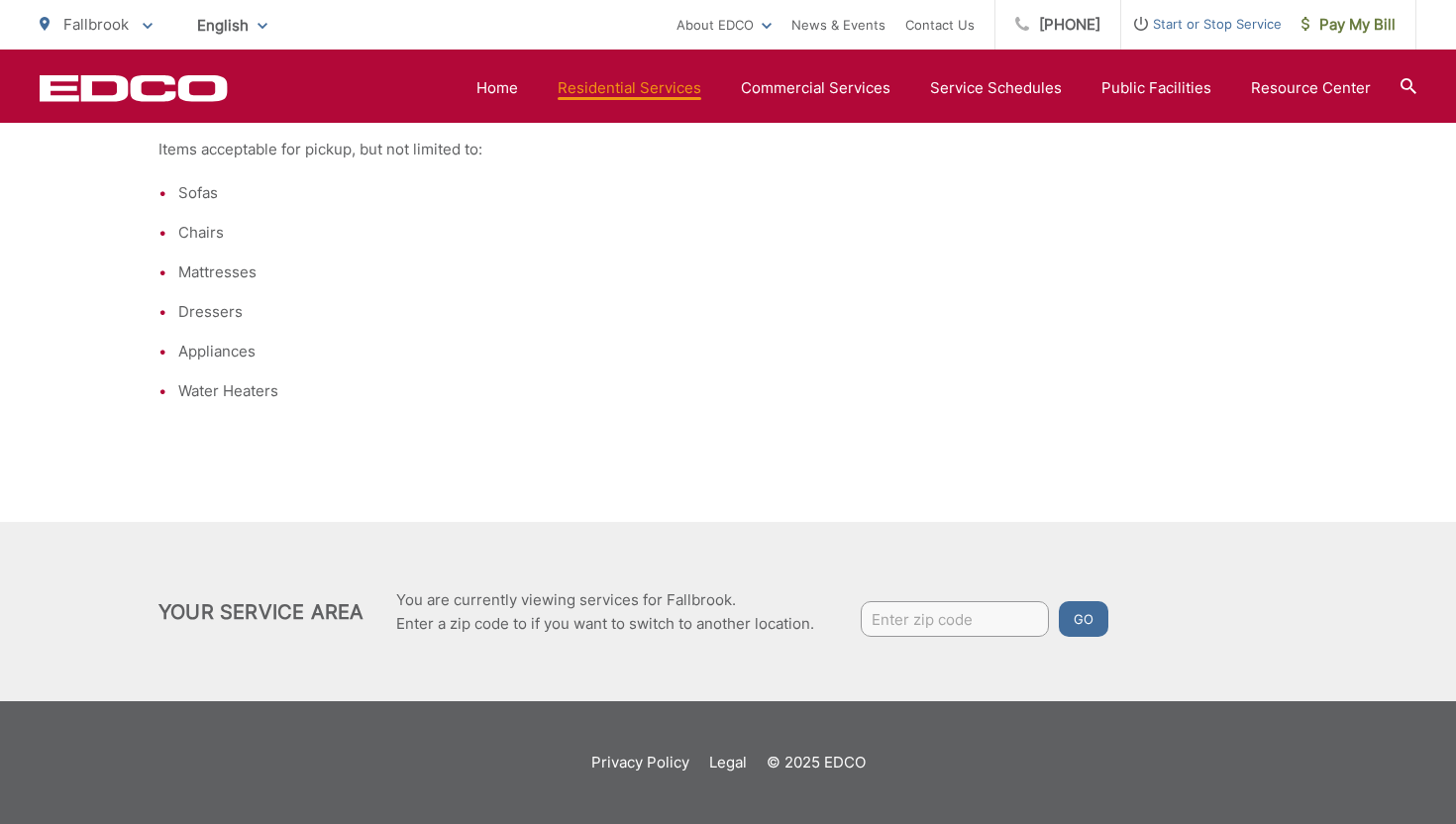click at bounding box center (955, 619) 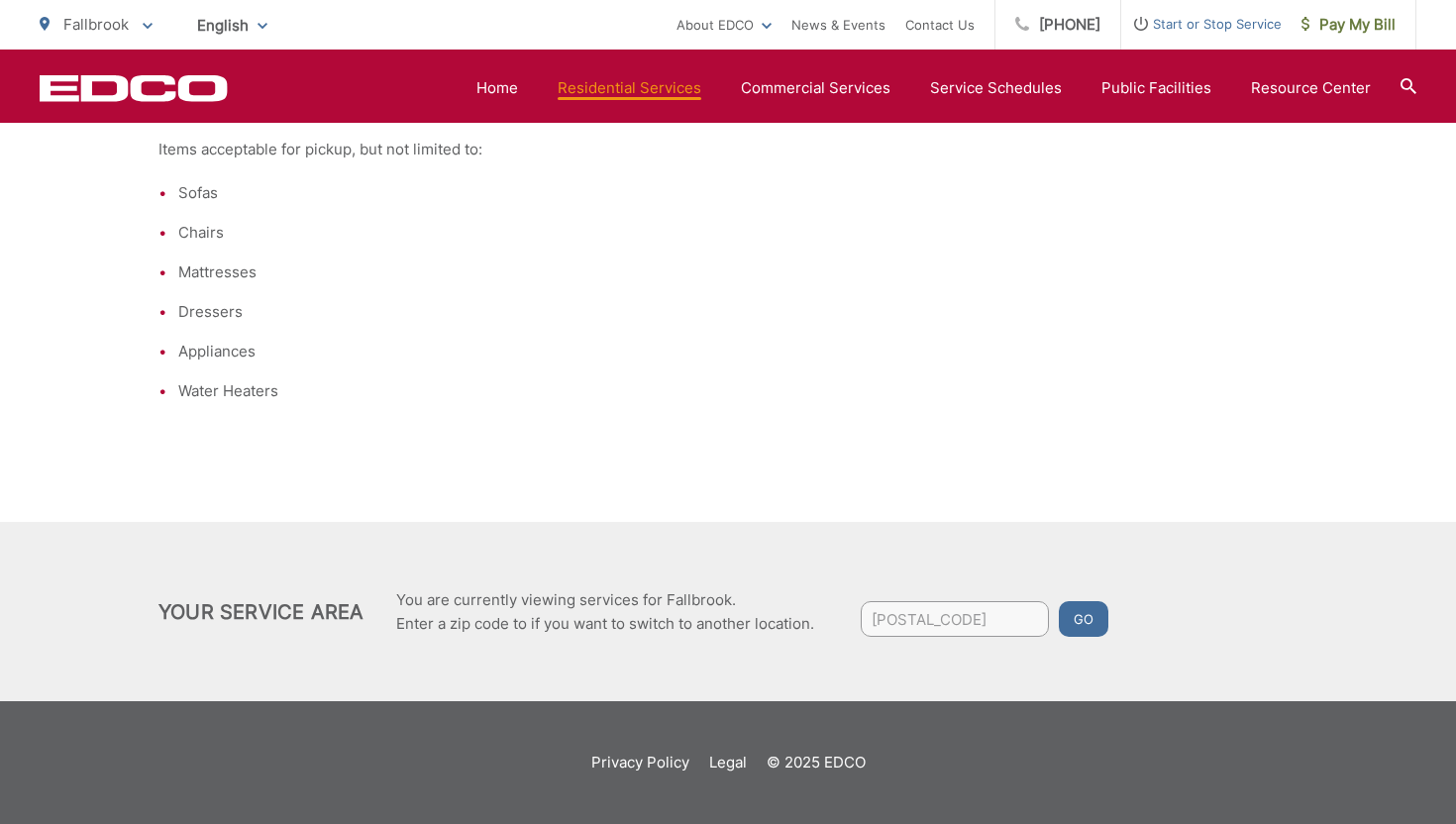 type on "[POSTAL_CODE]" 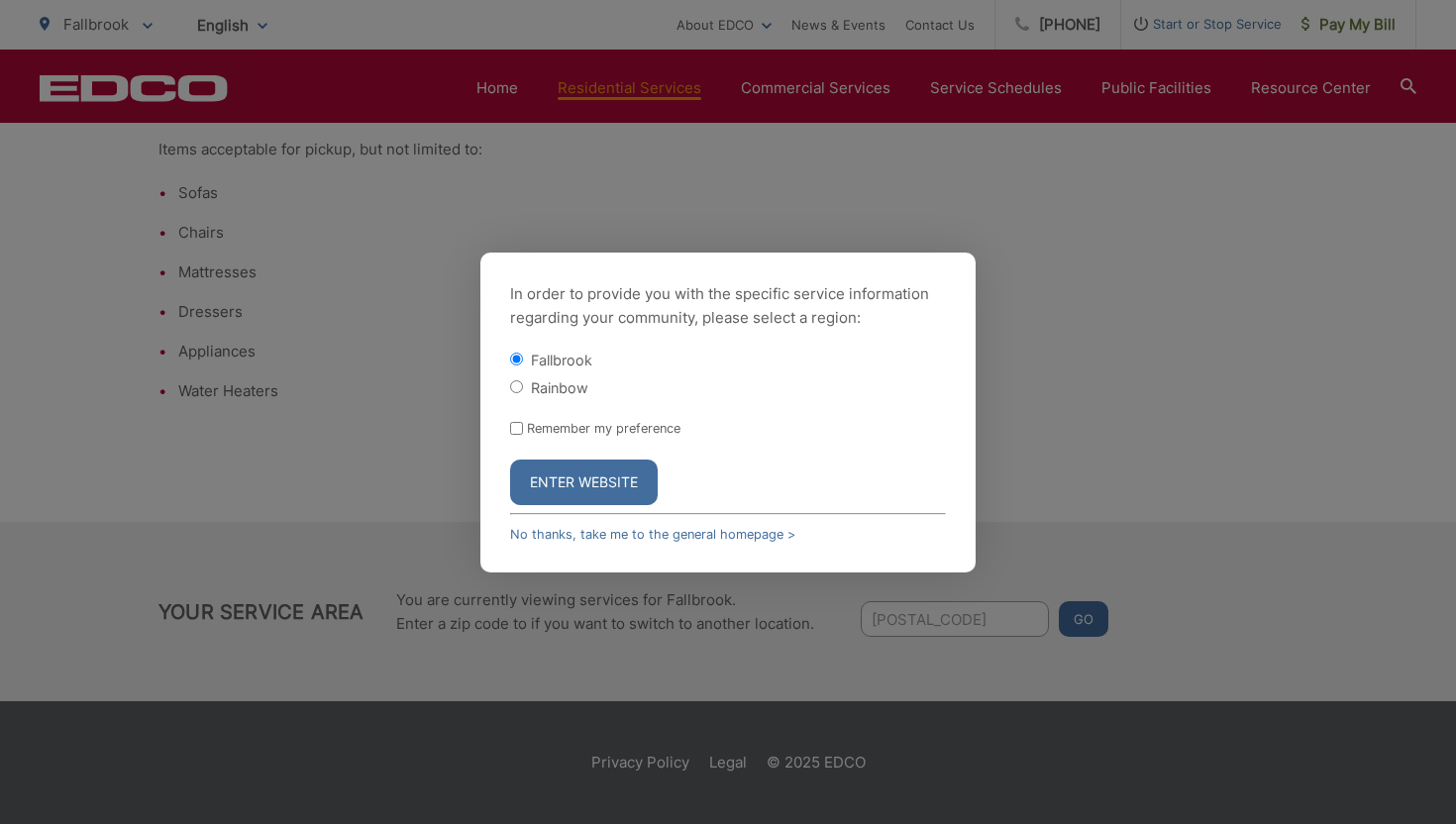 click on "Enter Website" at bounding box center (583, 482) 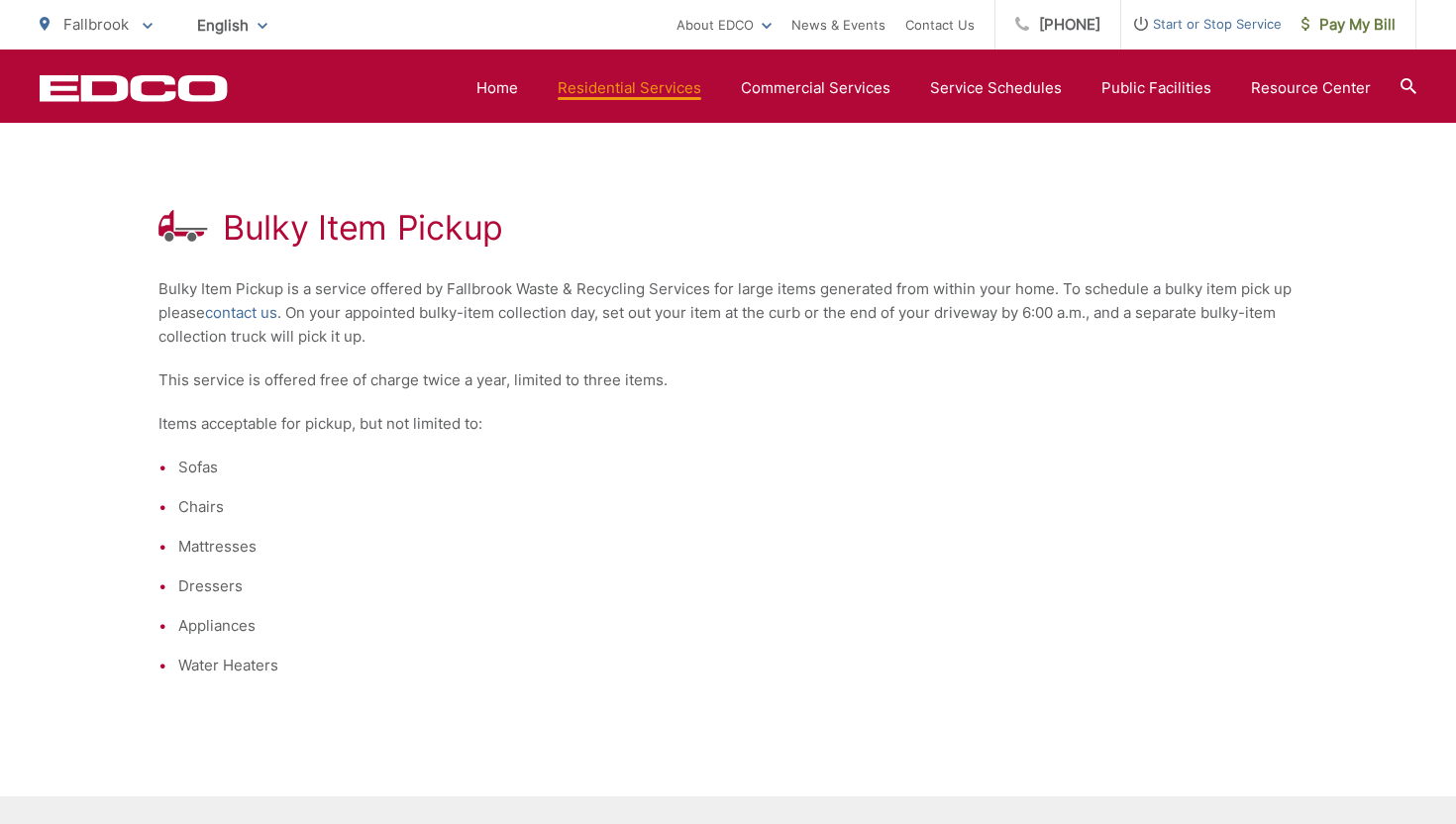 scroll, scrollTop: 305, scrollLeft: 0, axis: vertical 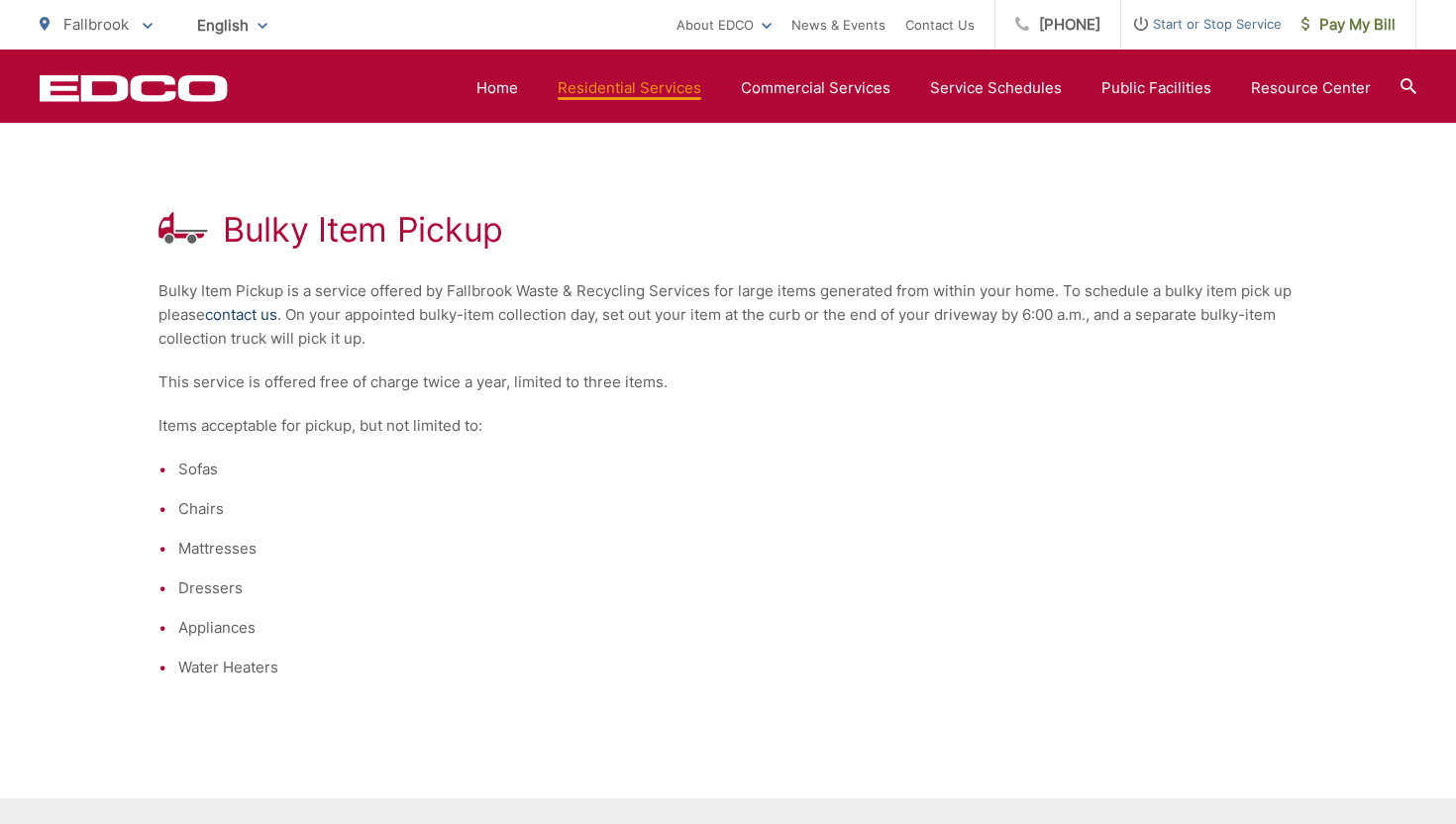 click on "contact us" at bounding box center [241, 315] 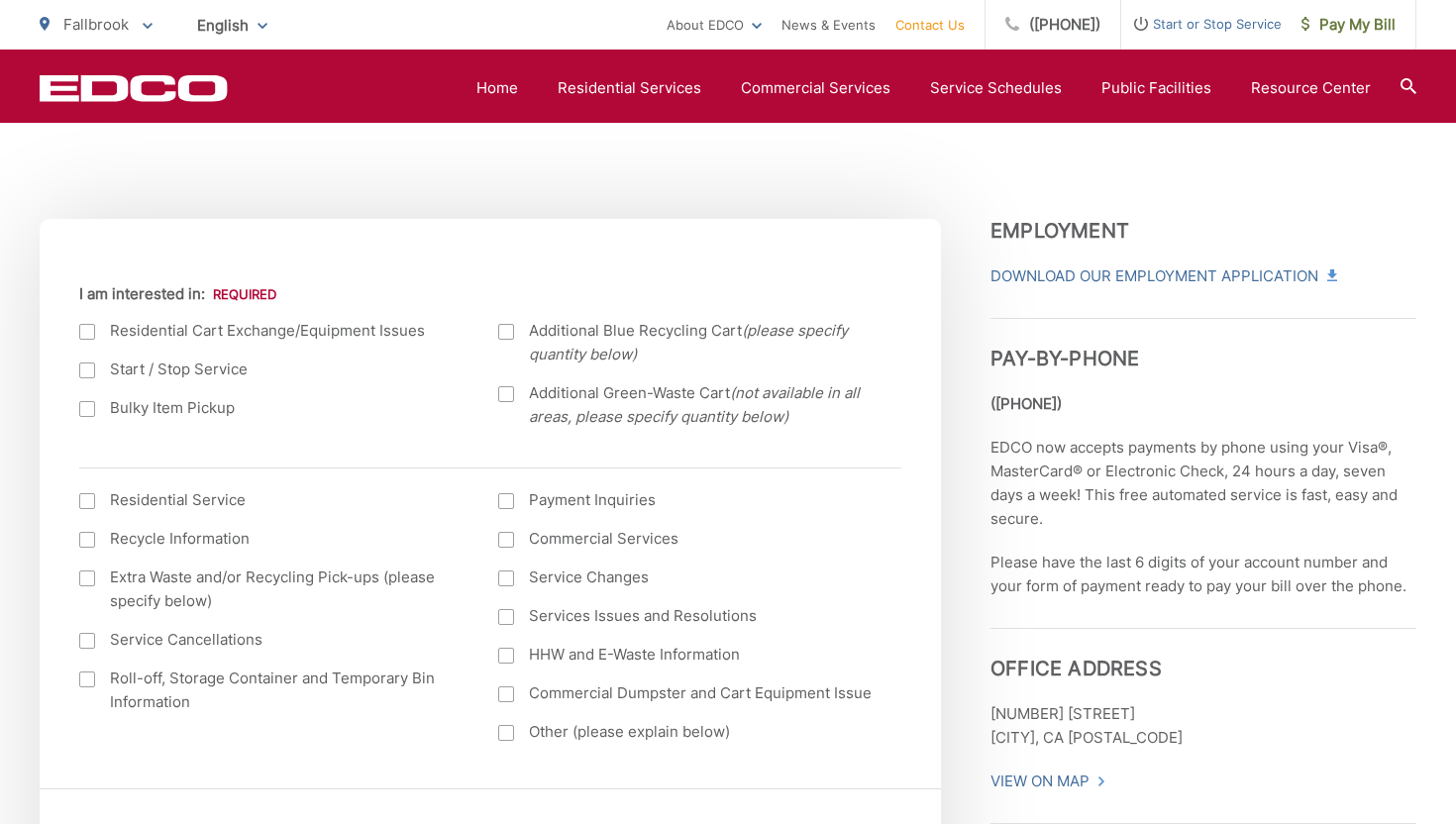 scroll, scrollTop: 597, scrollLeft: 0, axis: vertical 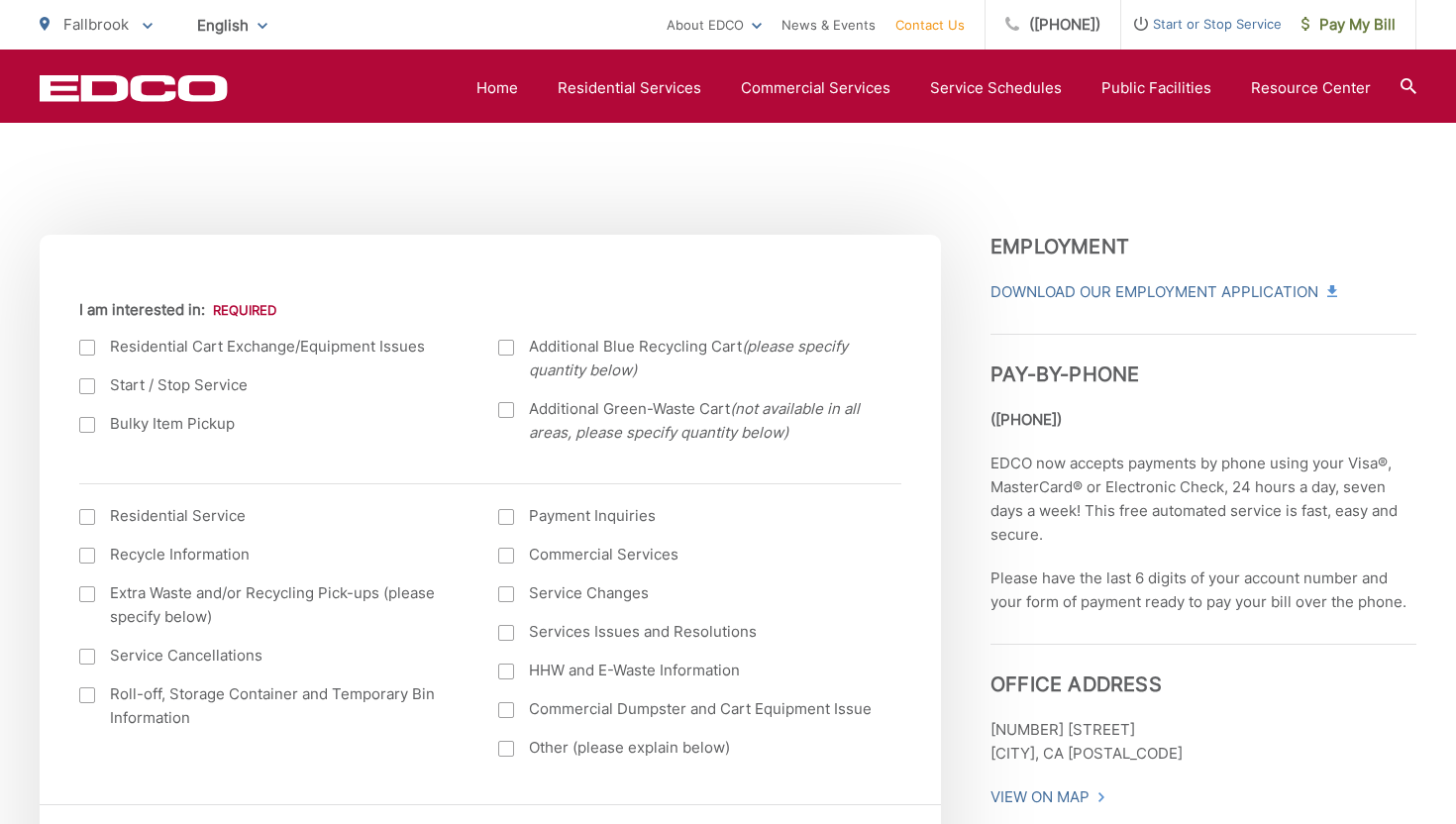 click on "Bulky Item Pickup" at bounding box center [268, 424] 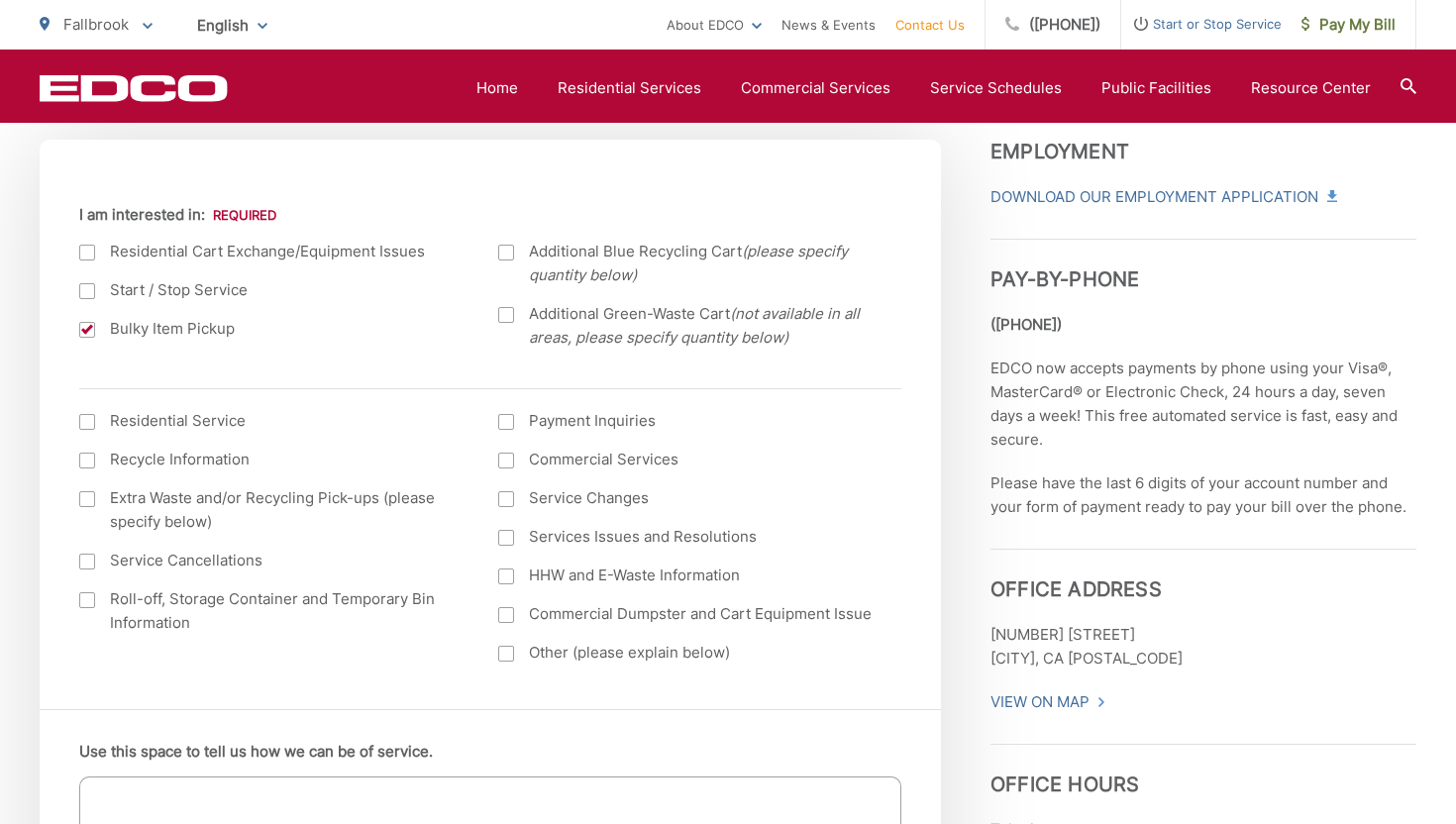 scroll, scrollTop: 724, scrollLeft: 0, axis: vertical 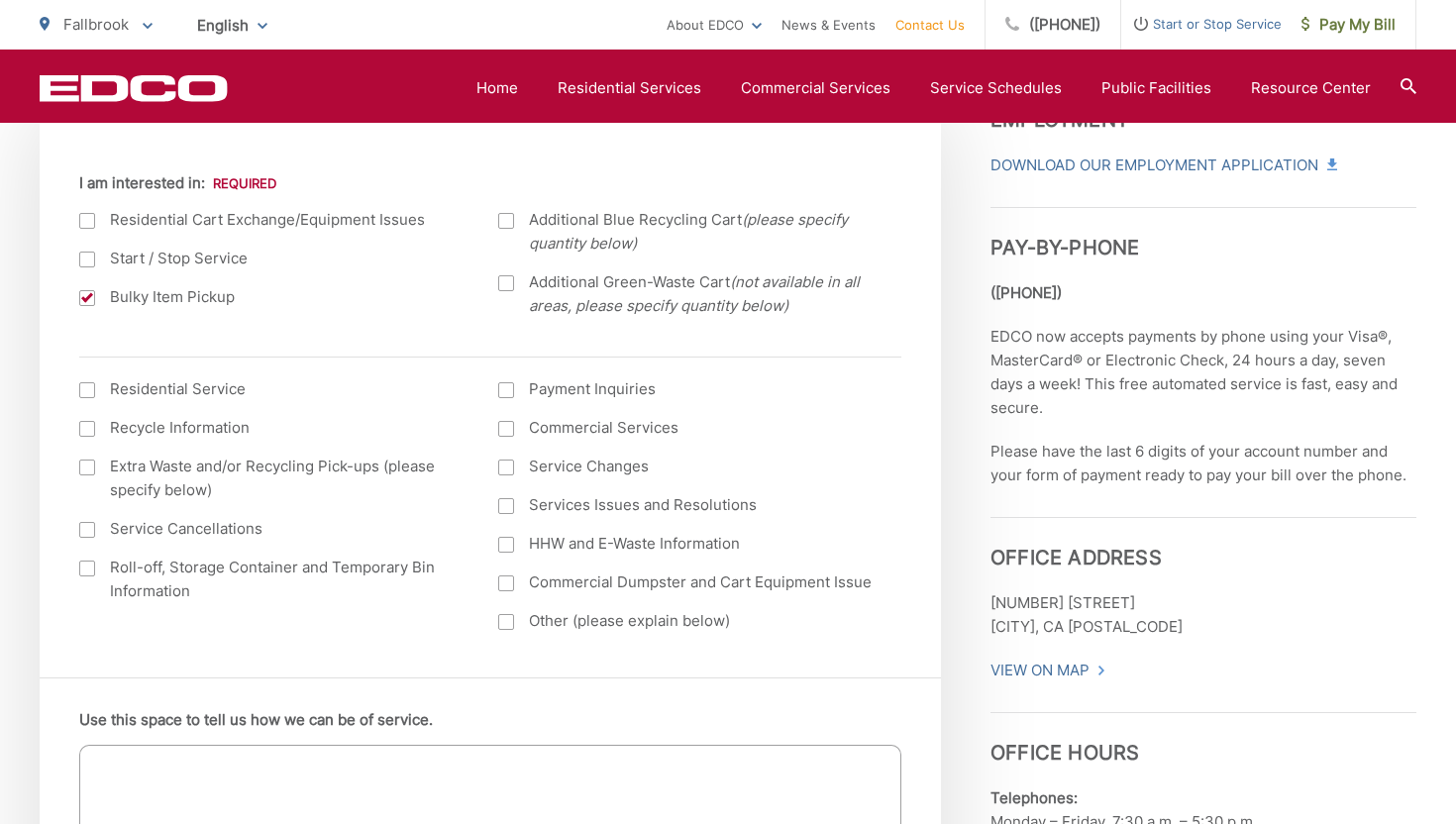 click on "Residential Service" at bounding box center [268, 389] 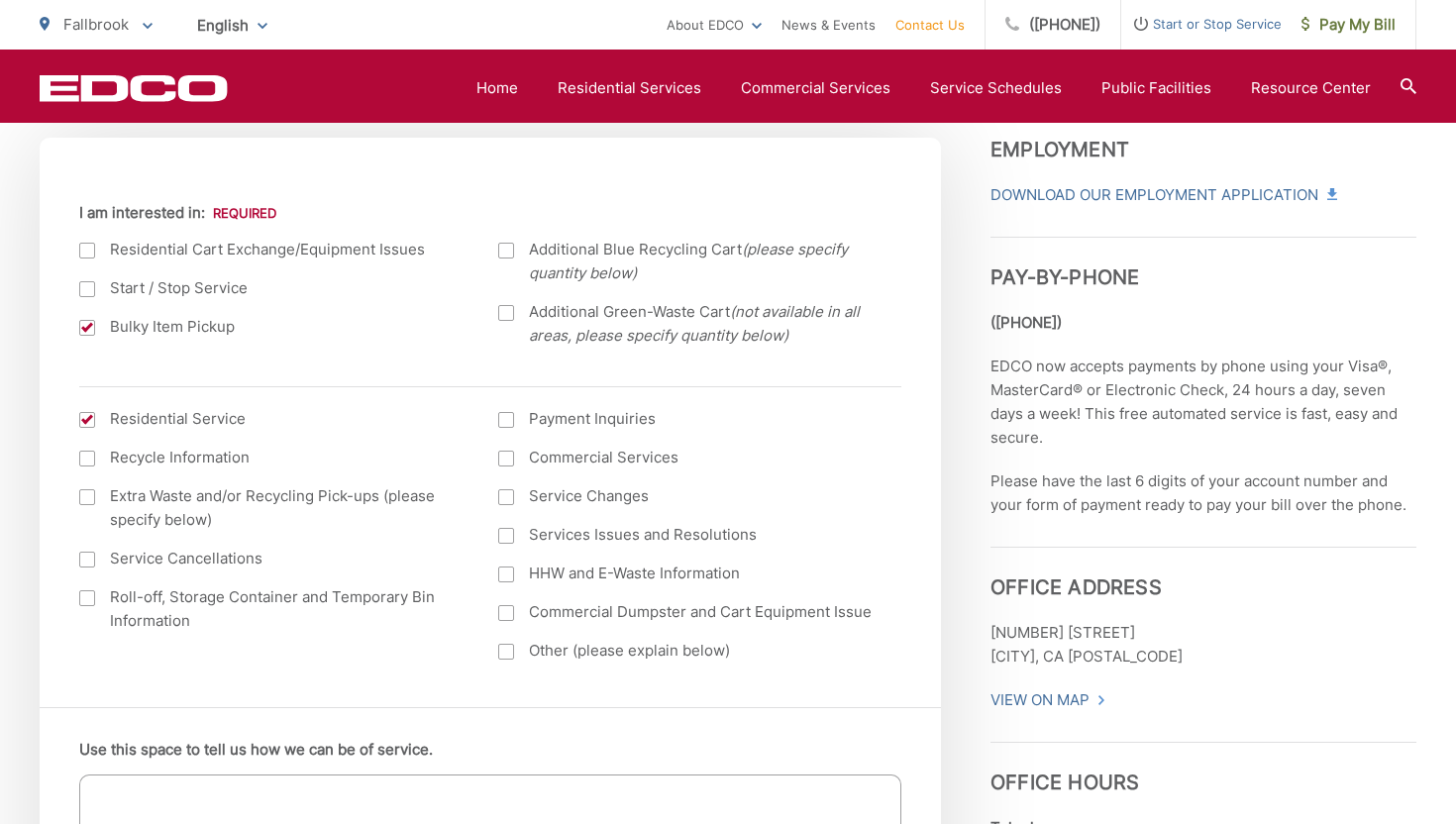 scroll, scrollTop: 696, scrollLeft: 0, axis: vertical 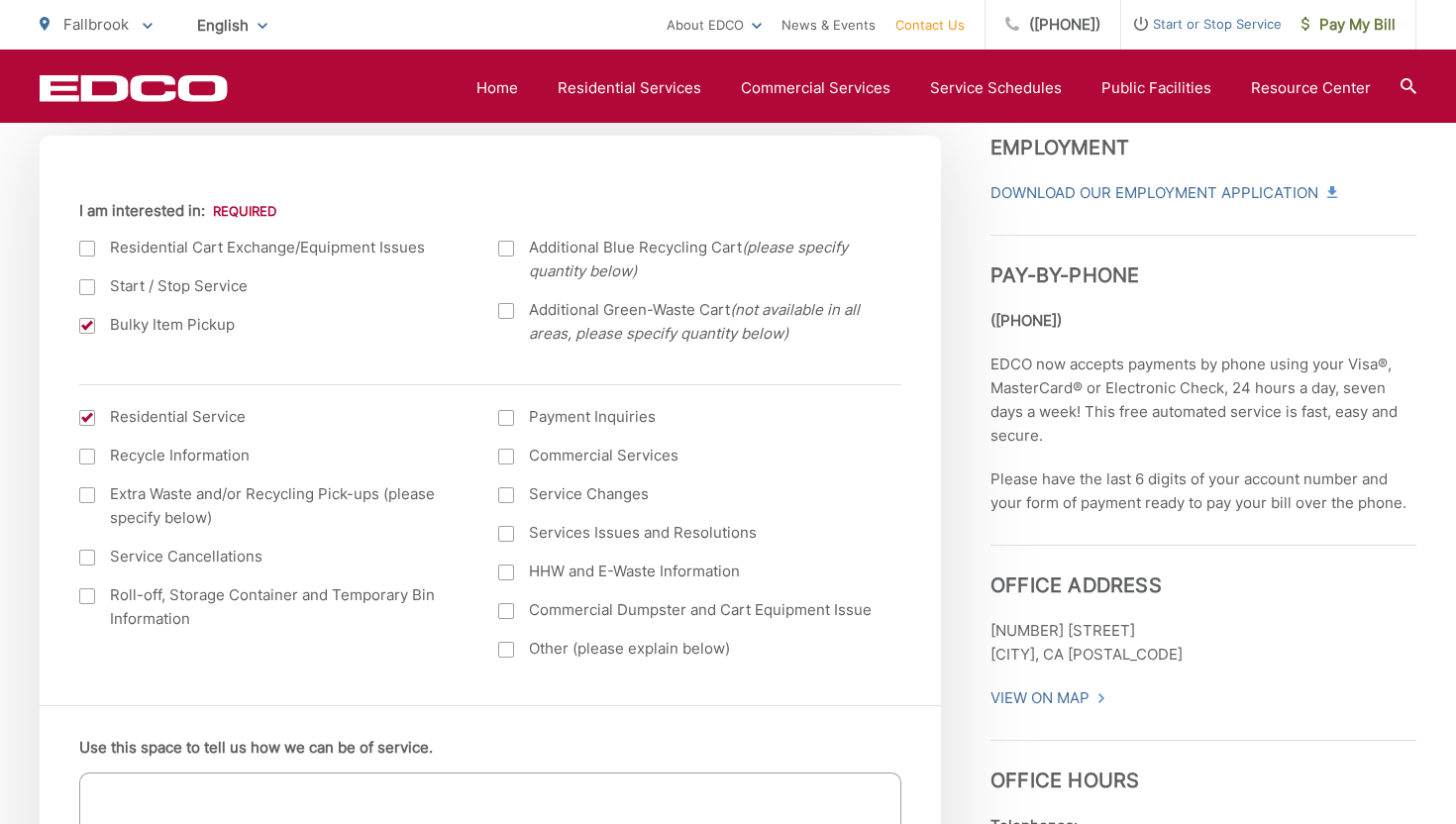 click at bounding box center [87, 418] 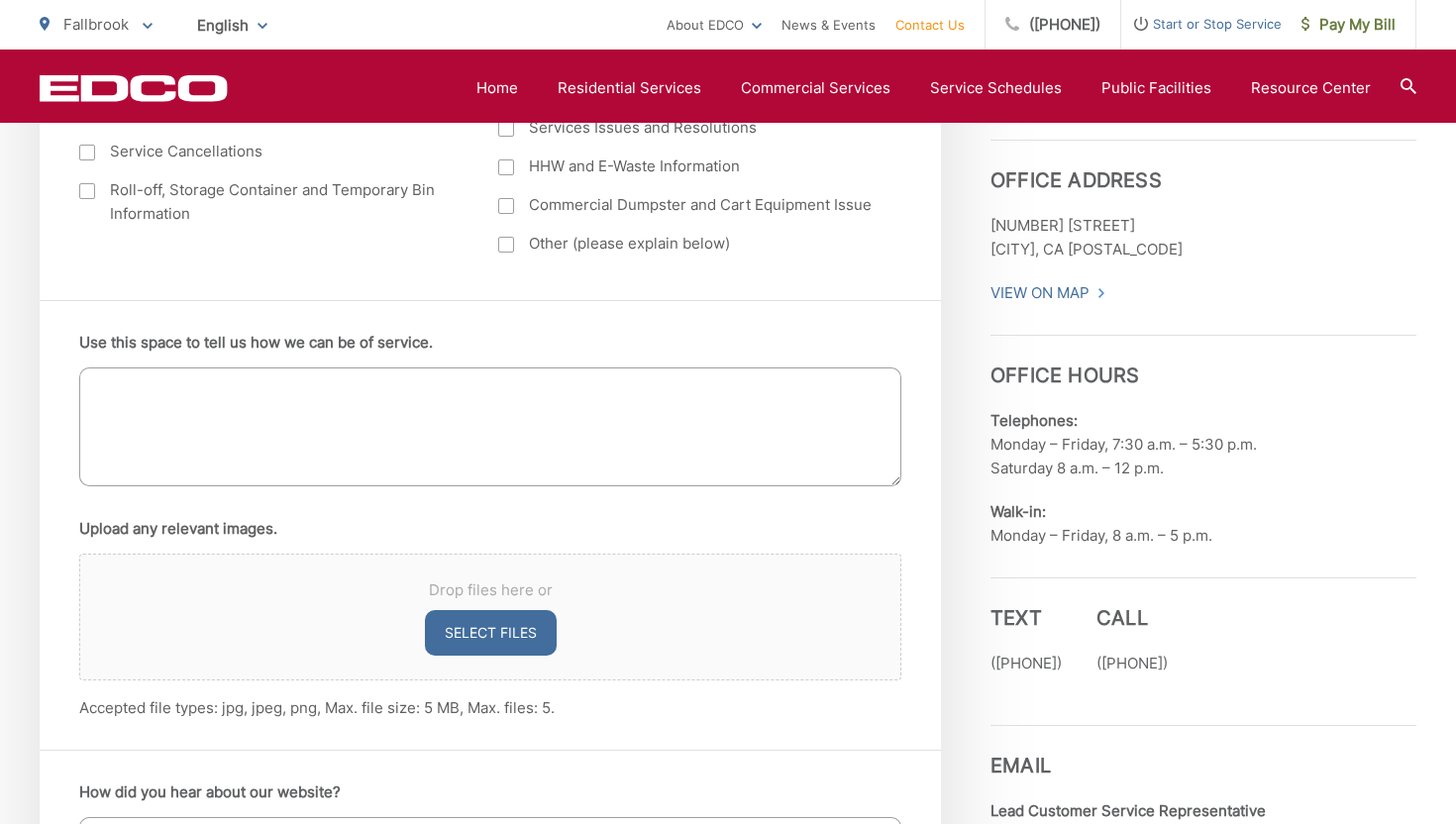 scroll, scrollTop: 1109, scrollLeft: 0, axis: vertical 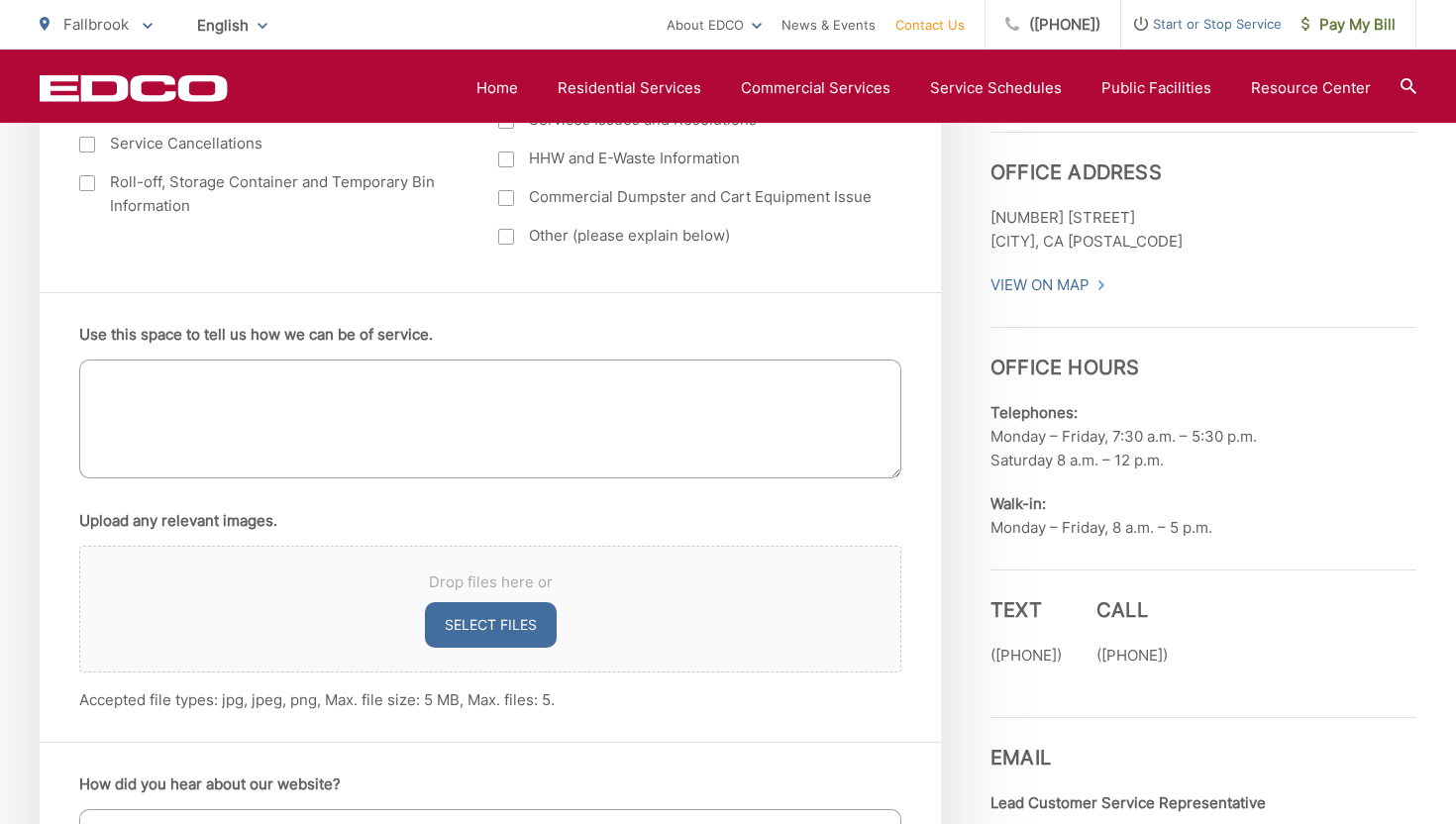 click on "Use this space to tell us how we can be of service." at bounding box center (490, 419) 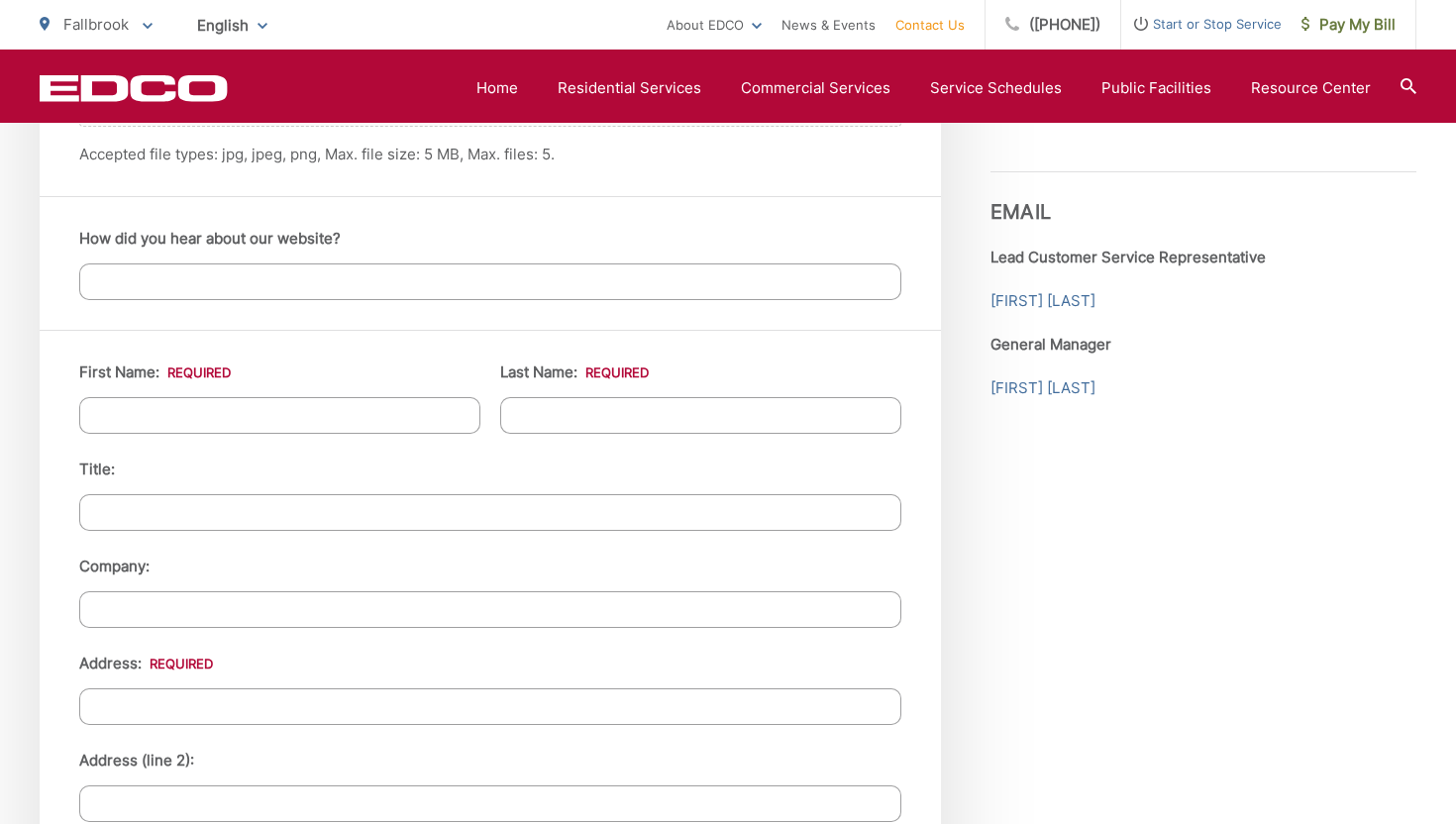 scroll, scrollTop: 1677, scrollLeft: 0, axis: vertical 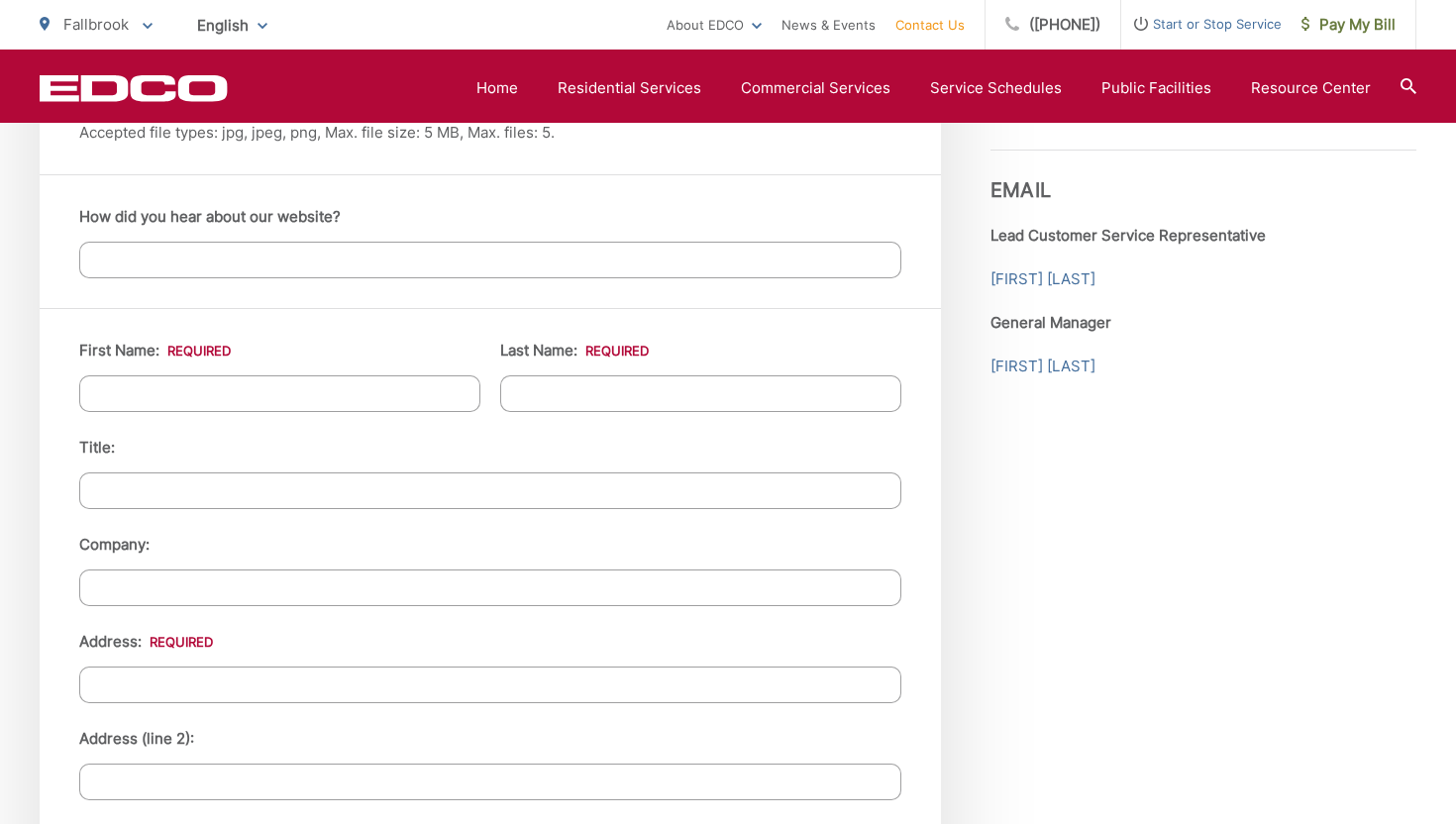 type on "i have a 3rd item I will be adding to my scheduled pick up times this Wednesday Aug 6th. It is a fridge." 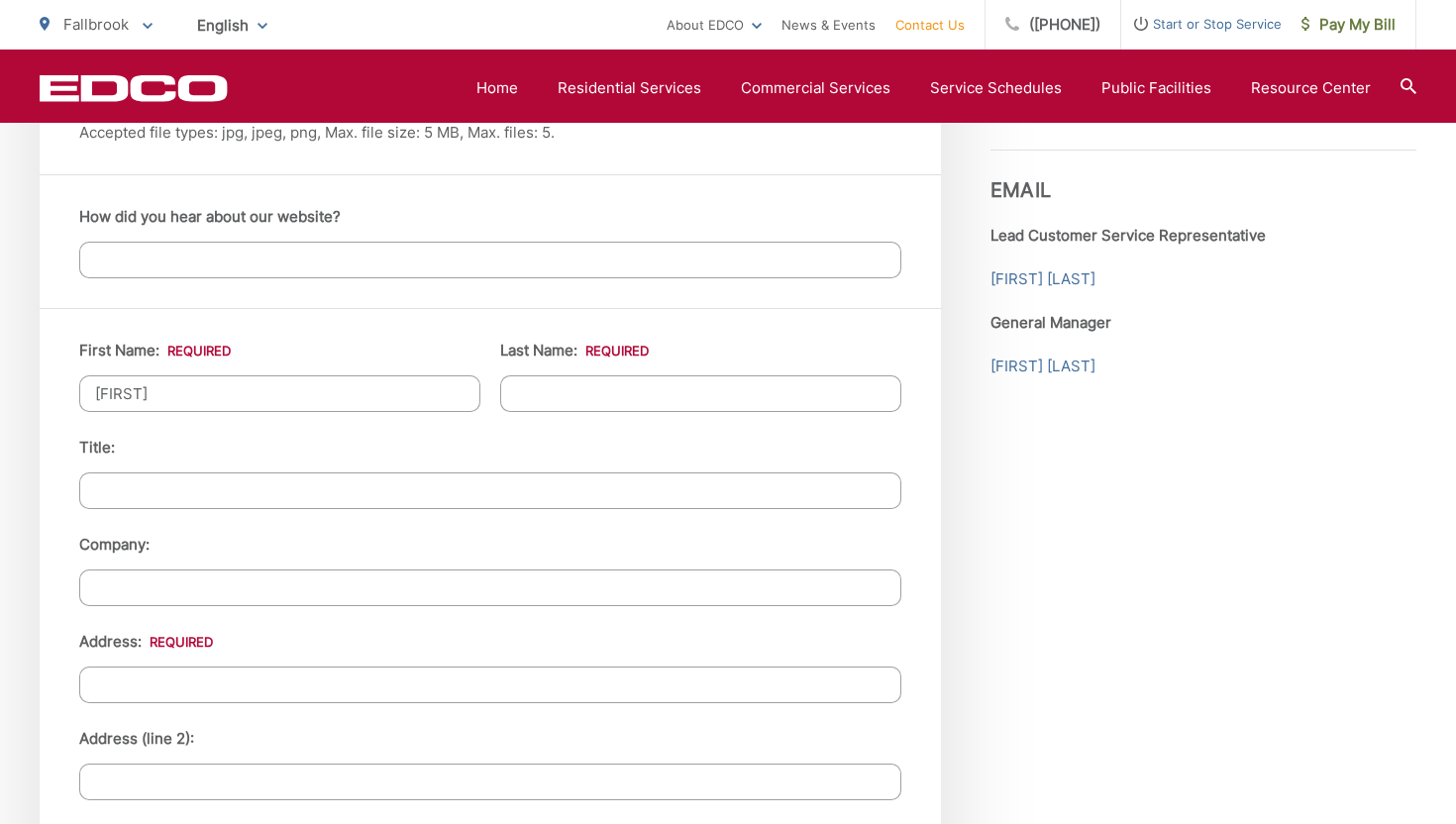 type on "[FIRST]" 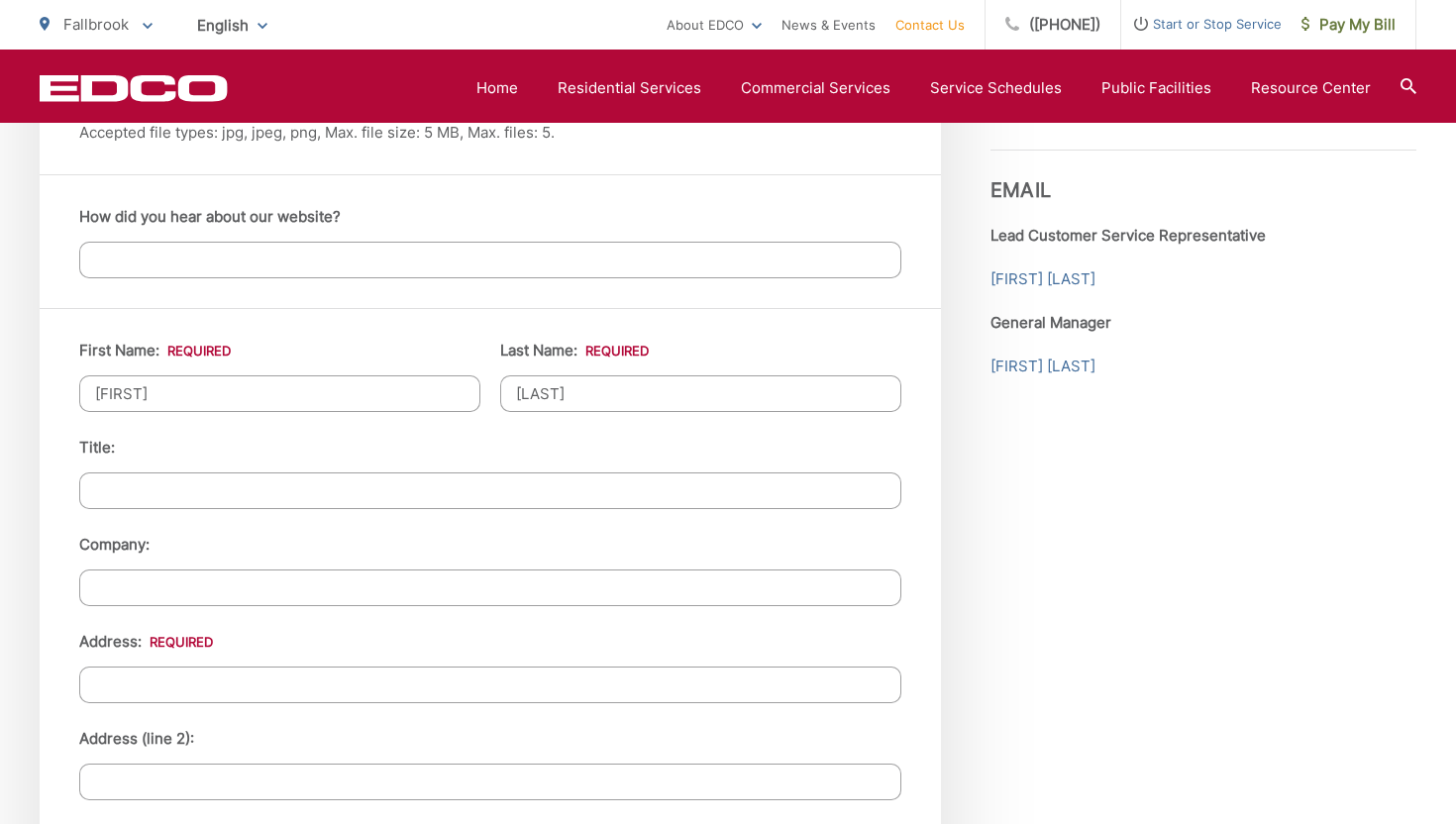 type on "[LAST]" 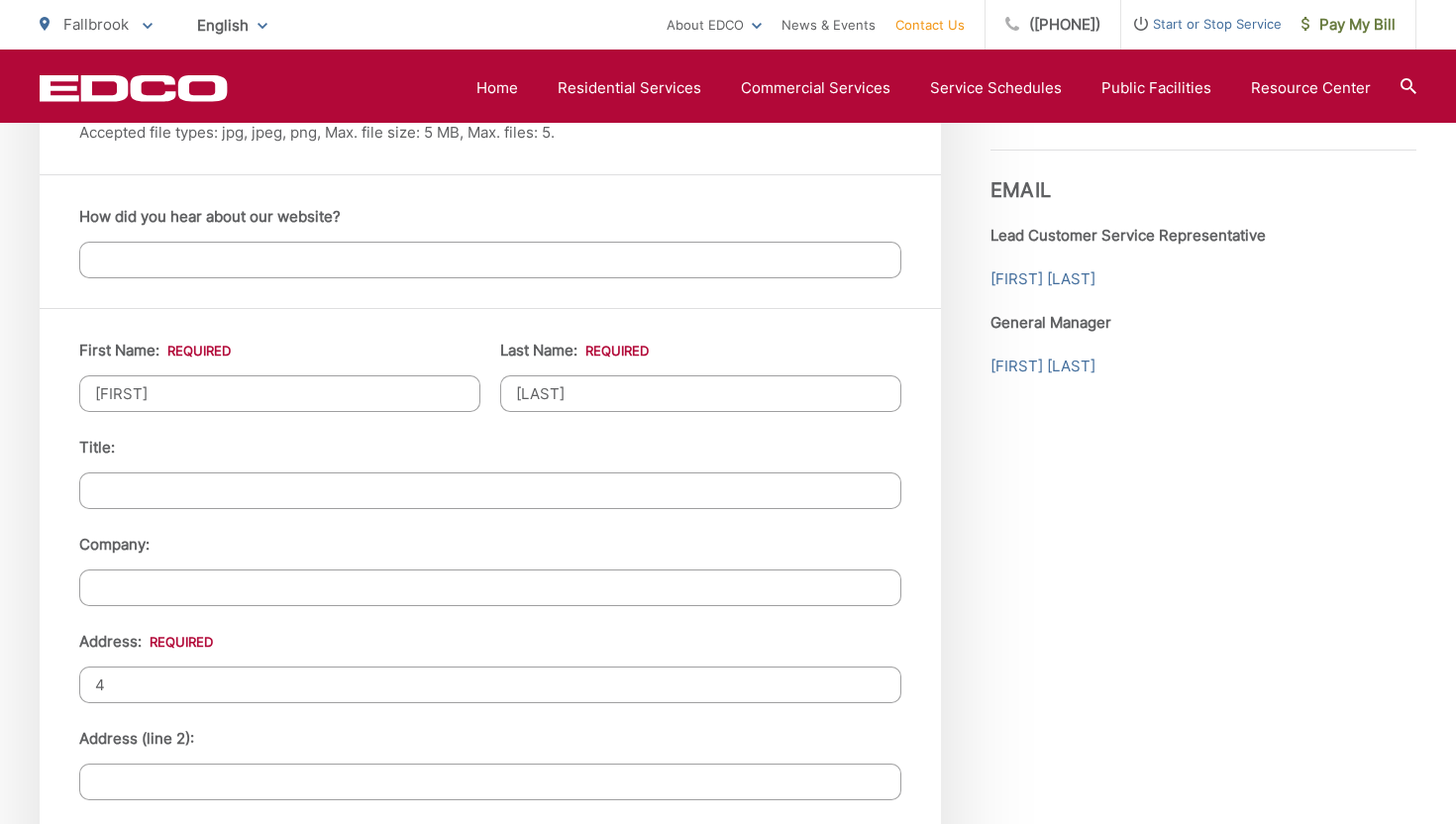 type on "[NUMBER] [STREET]" 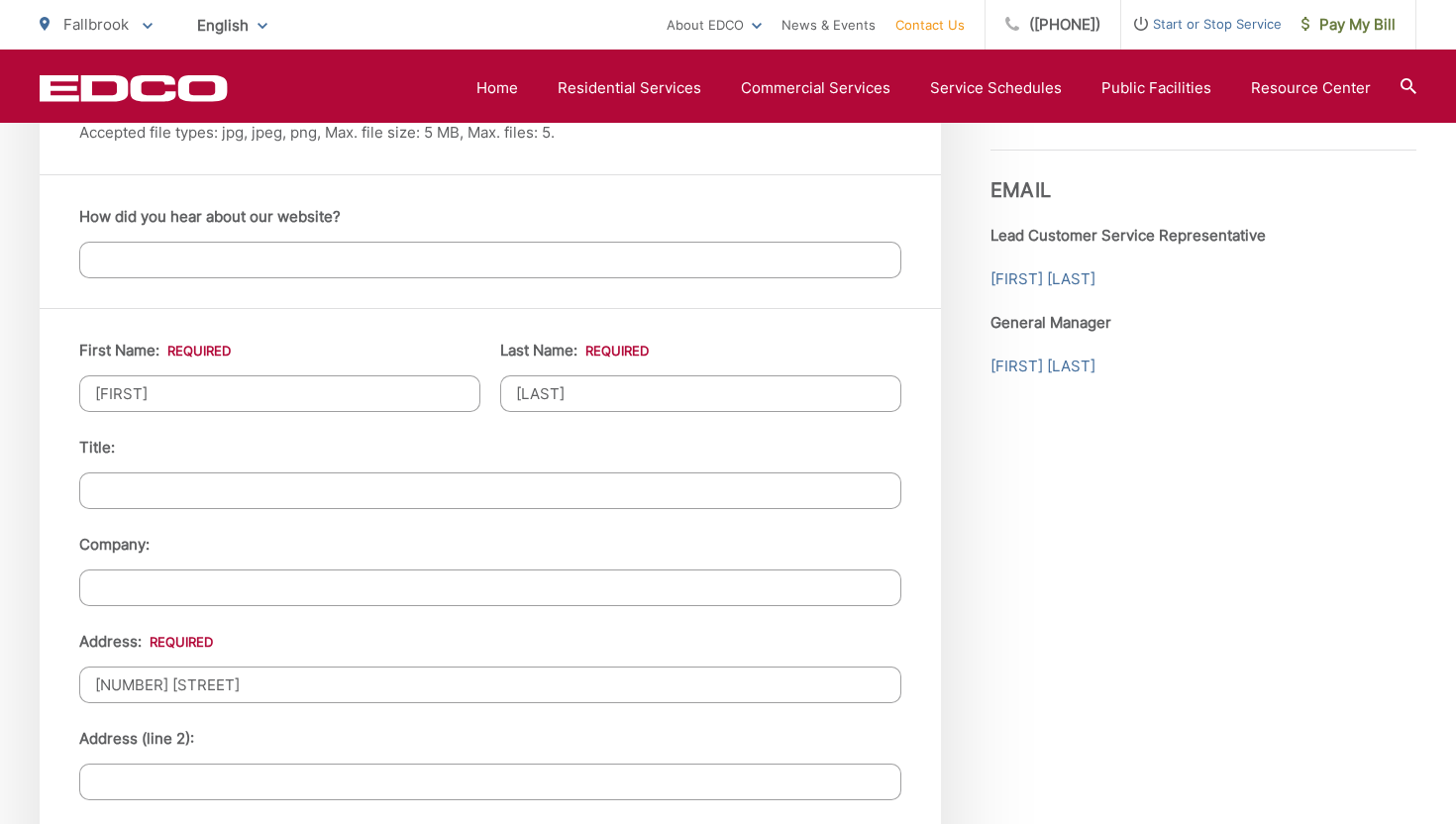 type on "Fallbrook" 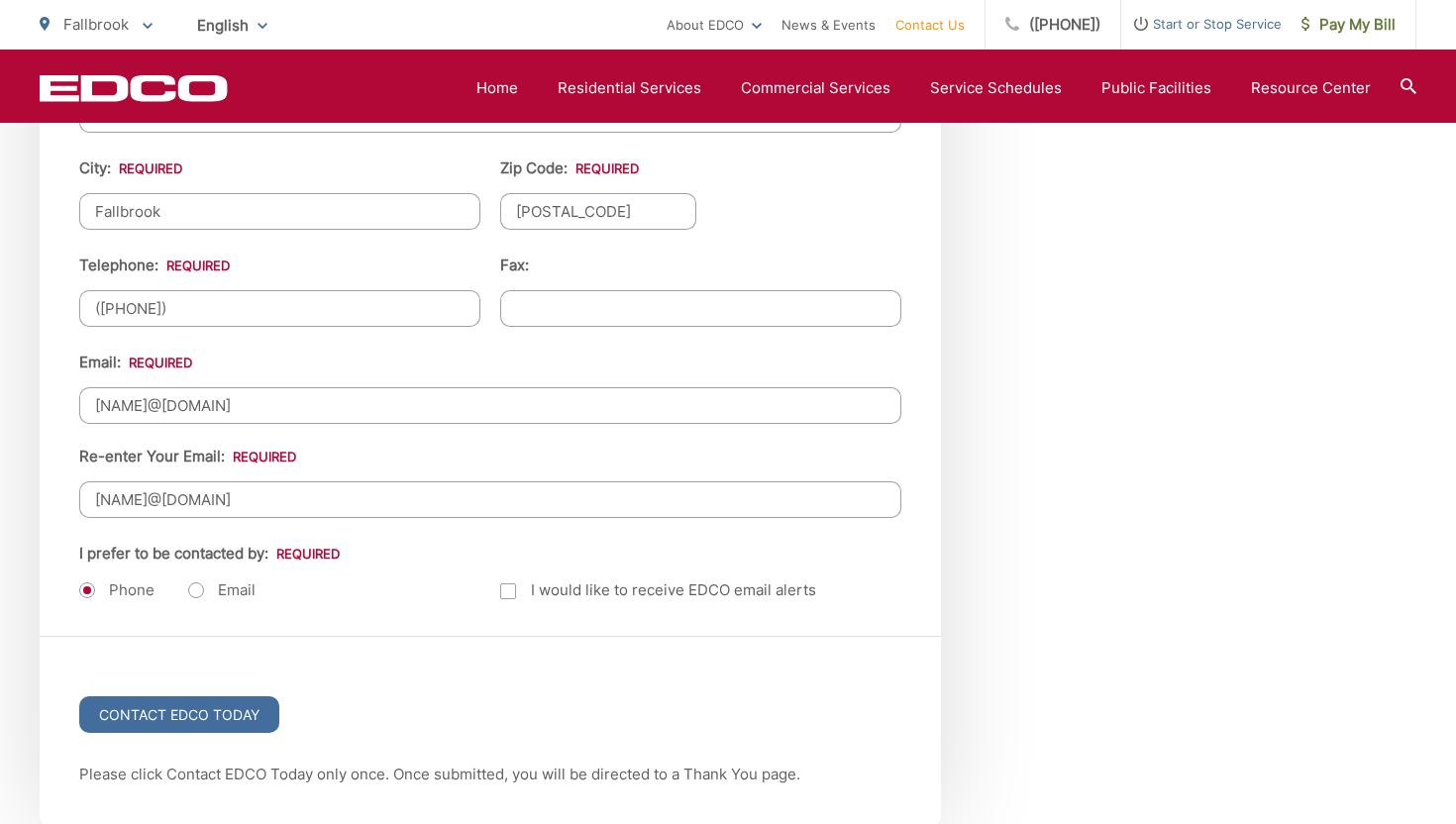 scroll, scrollTop: 2372, scrollLeft: 0, axis: vertical 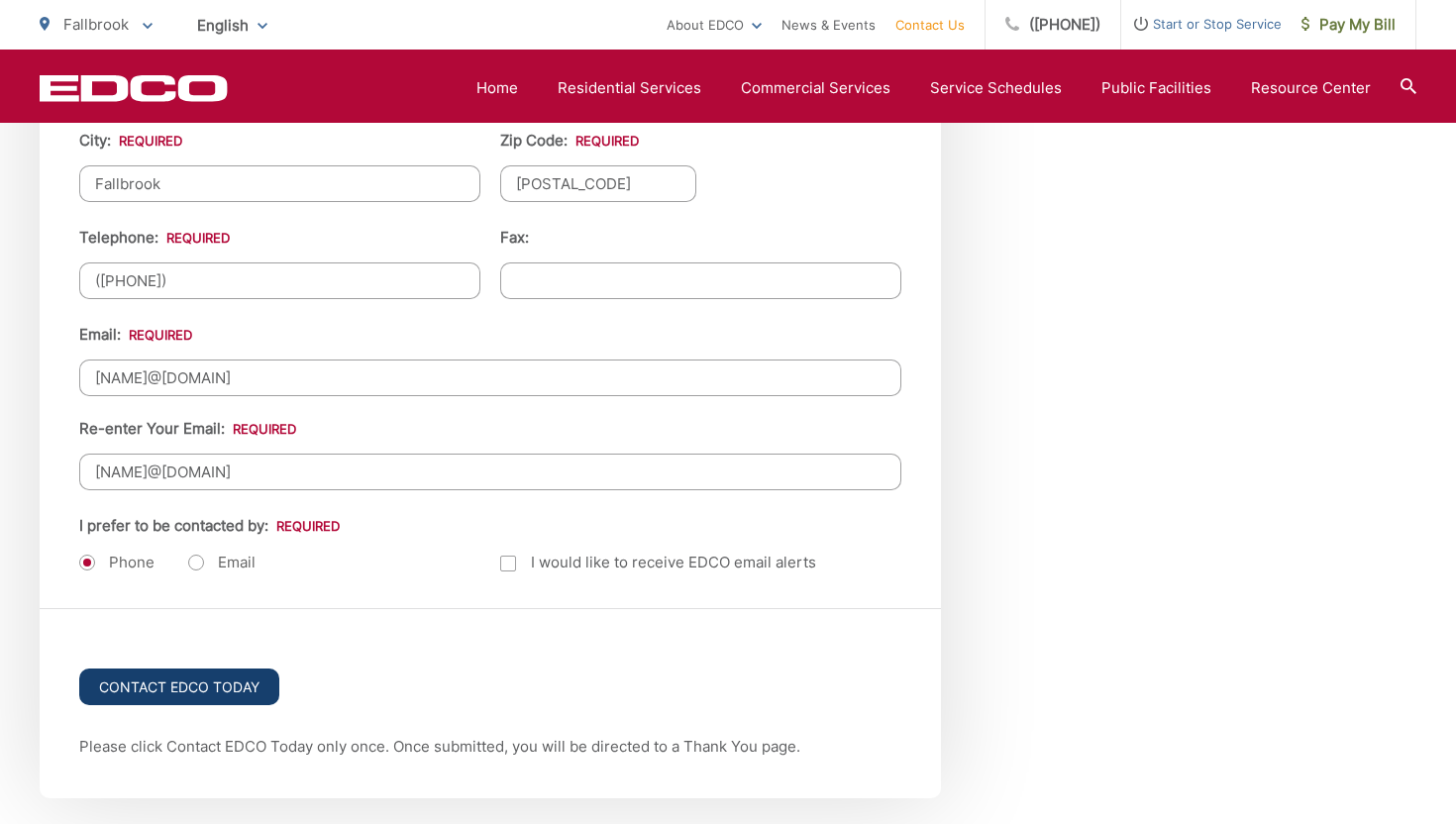 click on "Contact EDCO Today" at bounding box center (179, 686) 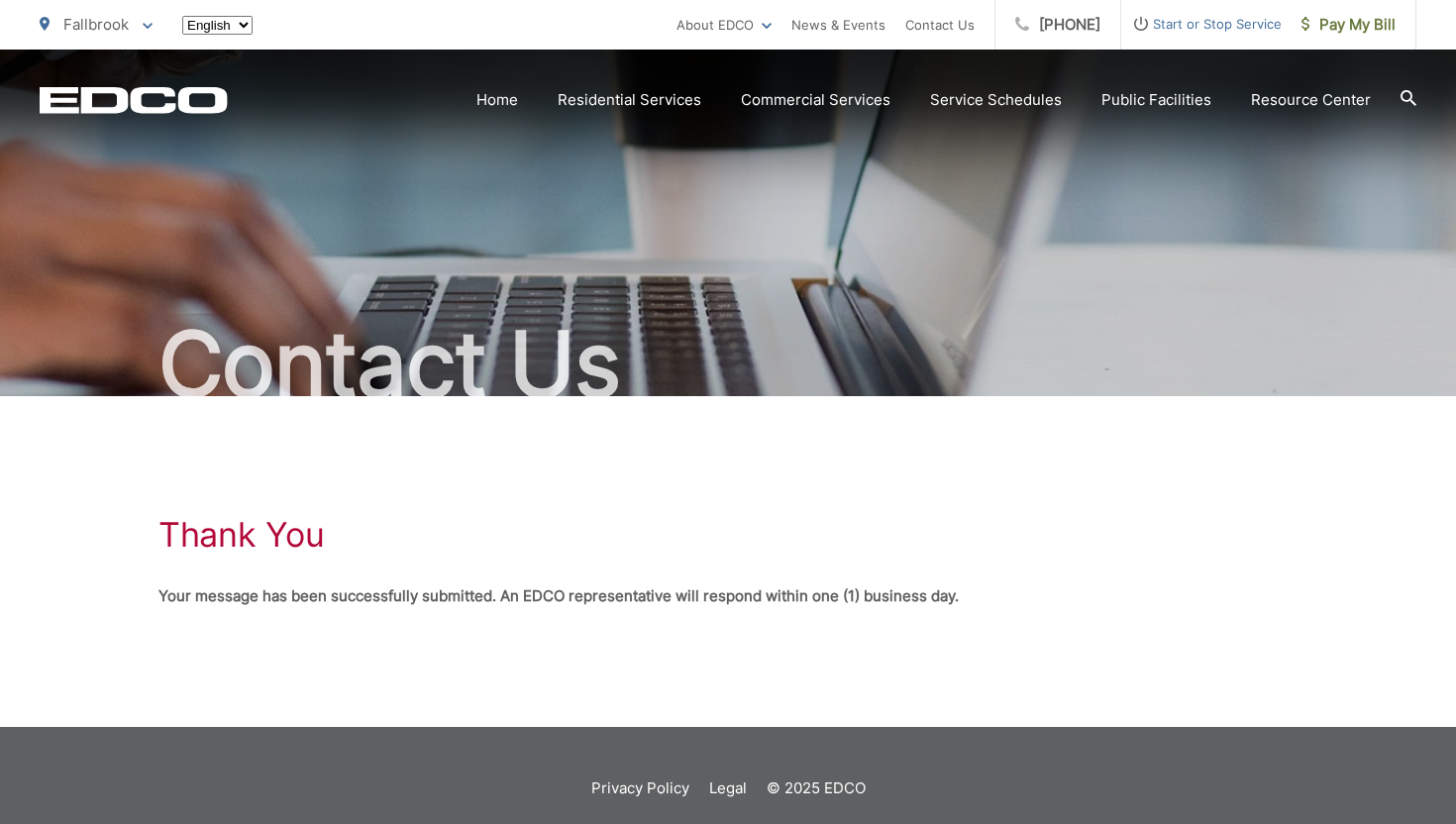 scroll, scrollTop: 0, scrollLeft: 0, axis: both 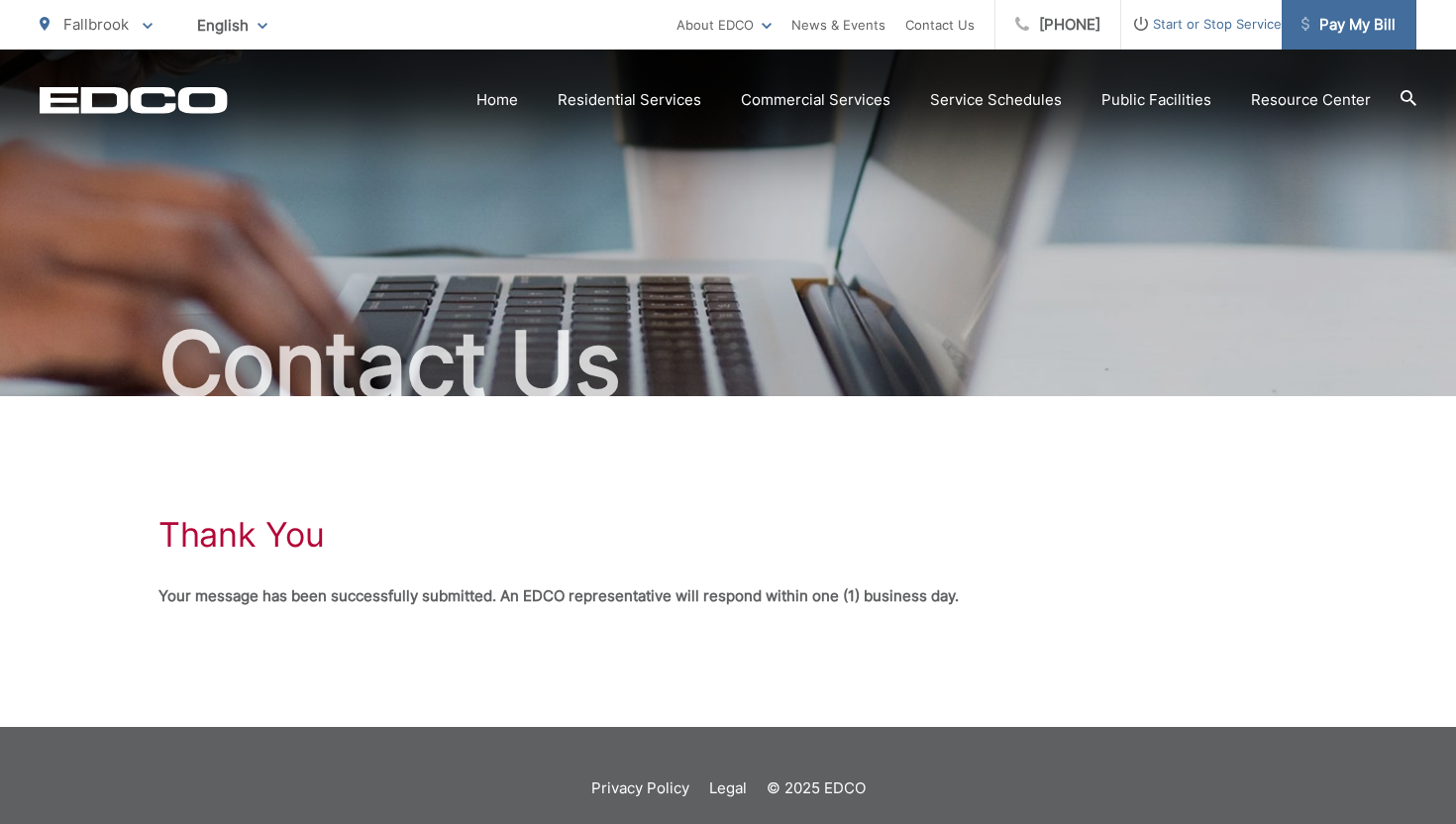 click on "Pay My Bill" at bounding box center [1348, 25] 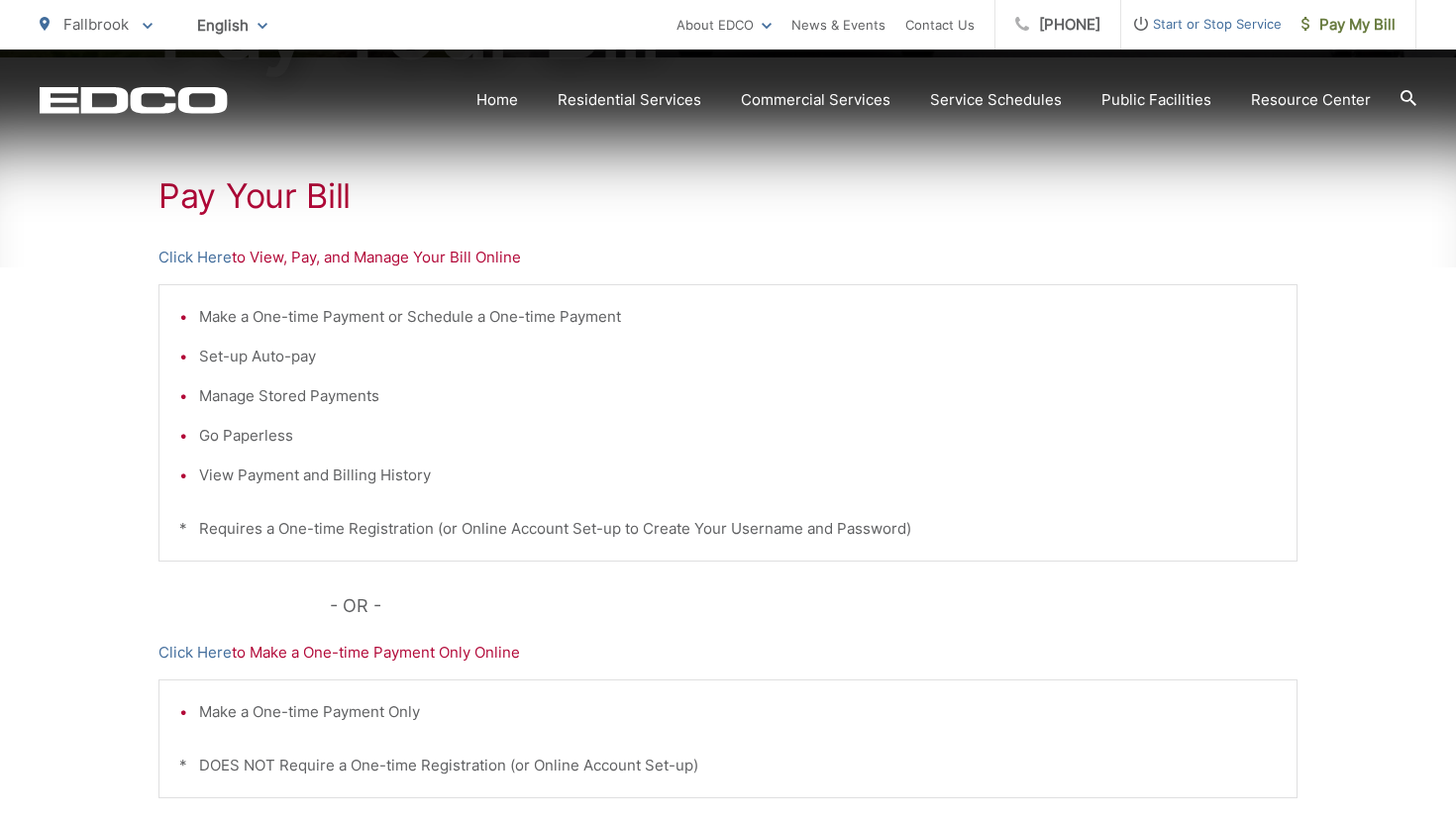 scroll, scrollTop: 347, scrollLeft: 0, axis: vertical 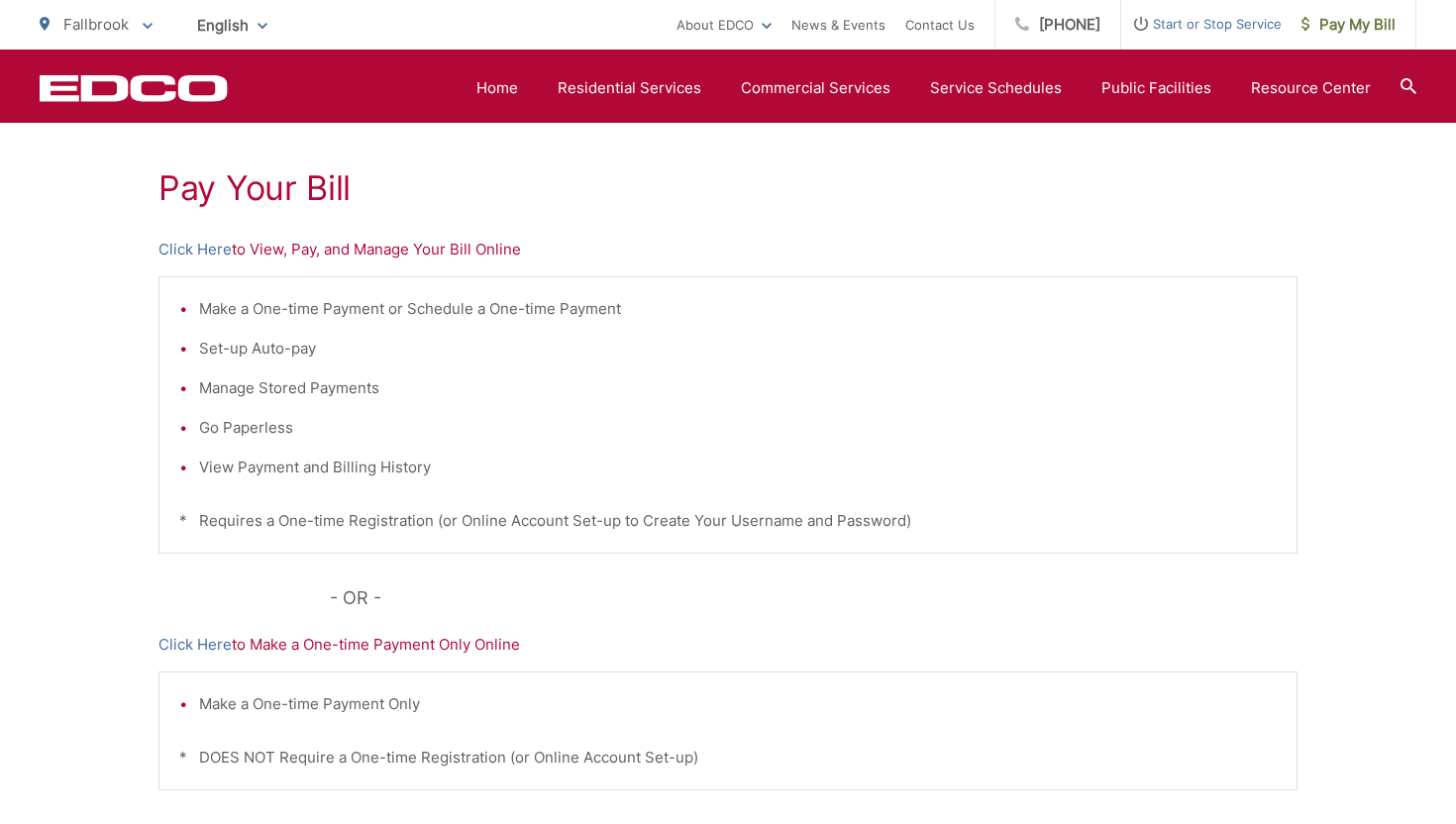 click on "Set-up Auto-pay" at bounding box center [738, 349] 